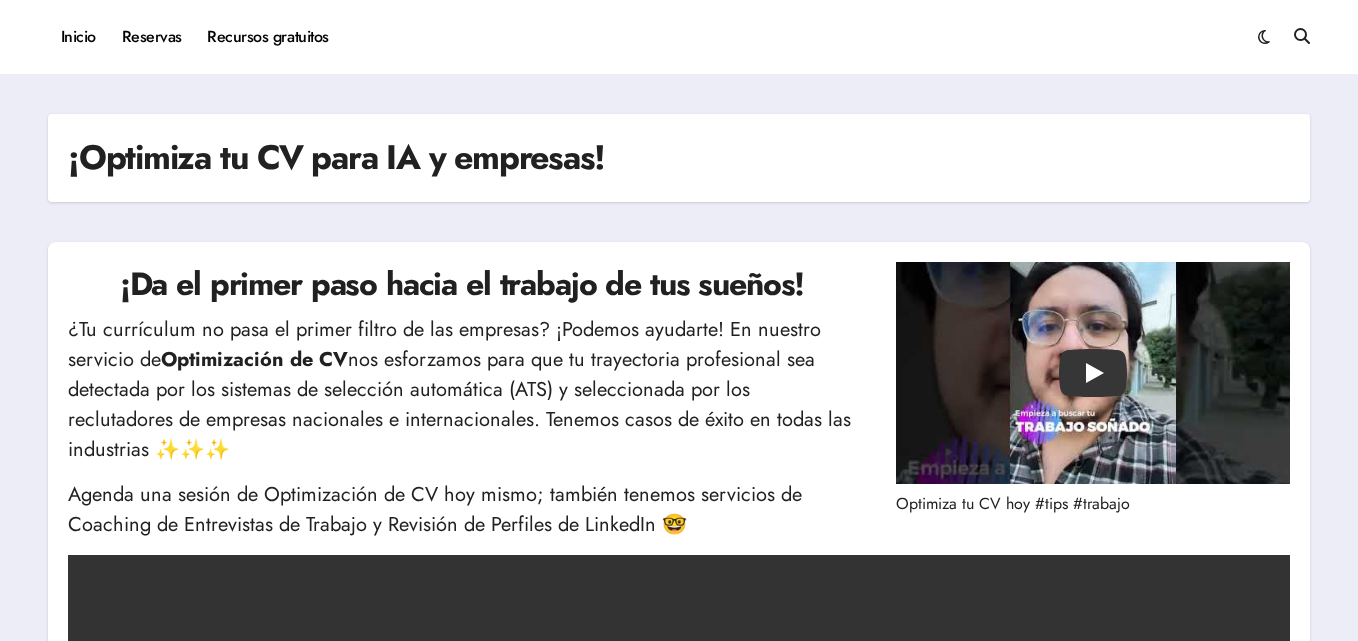 scroll, scrollTop: 0, scrollLeft: 0, axis: both 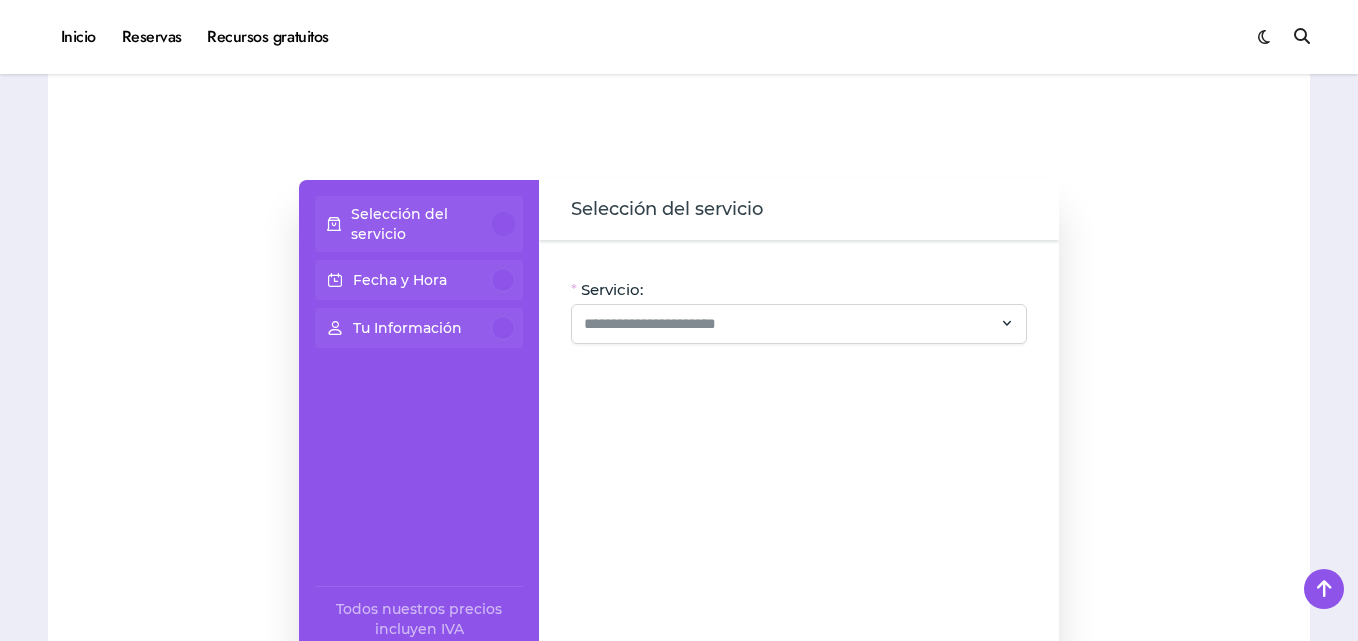 click 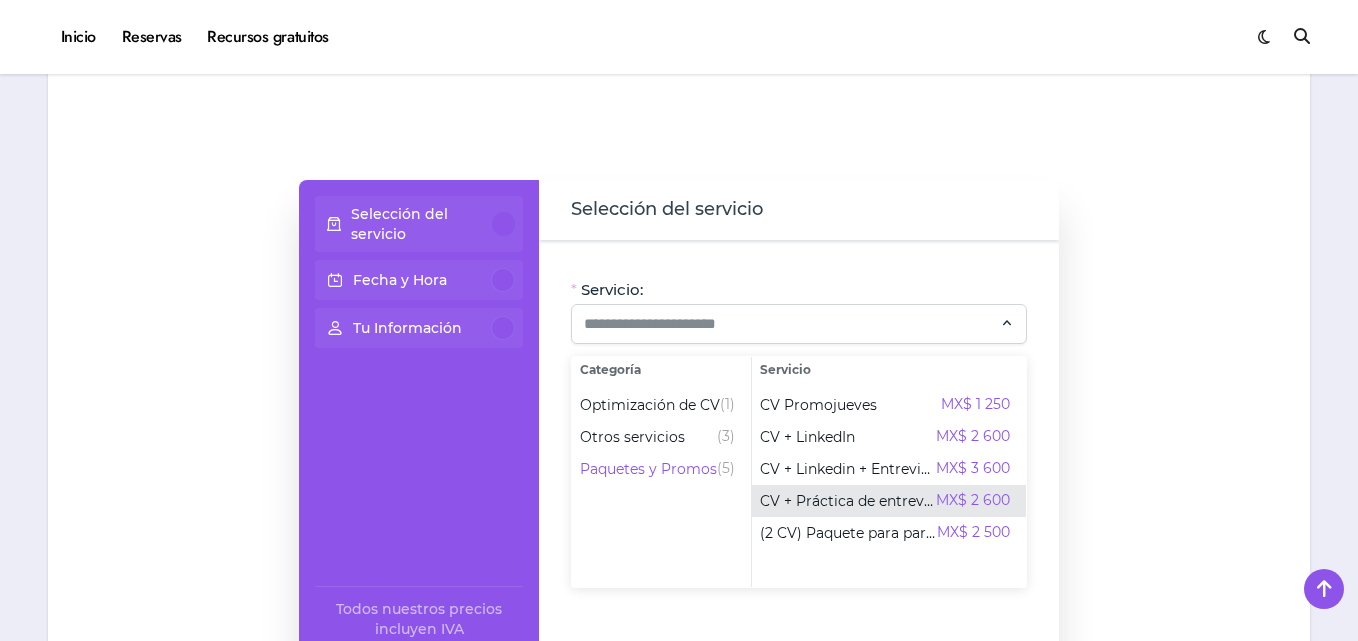 click on "CV + Práctica de entrevista" at bounding box center (848, 501) 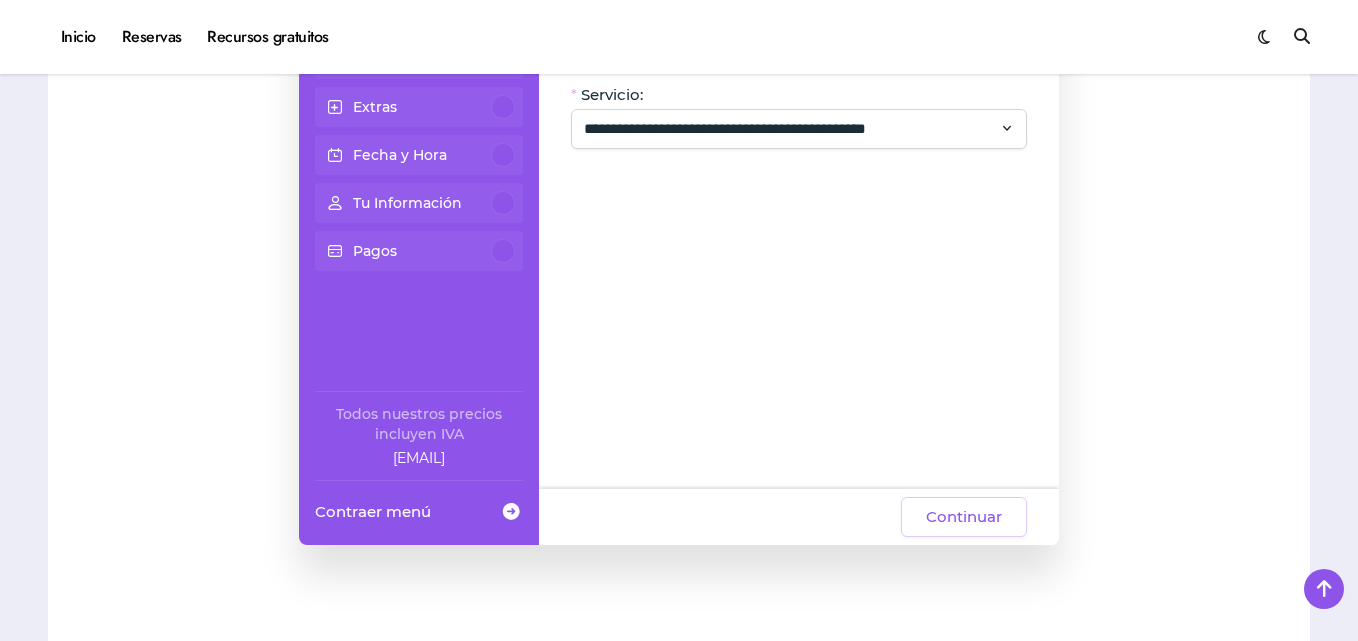 scroll, scrollTop: 600, scrollLeft: 0, axis: vertical 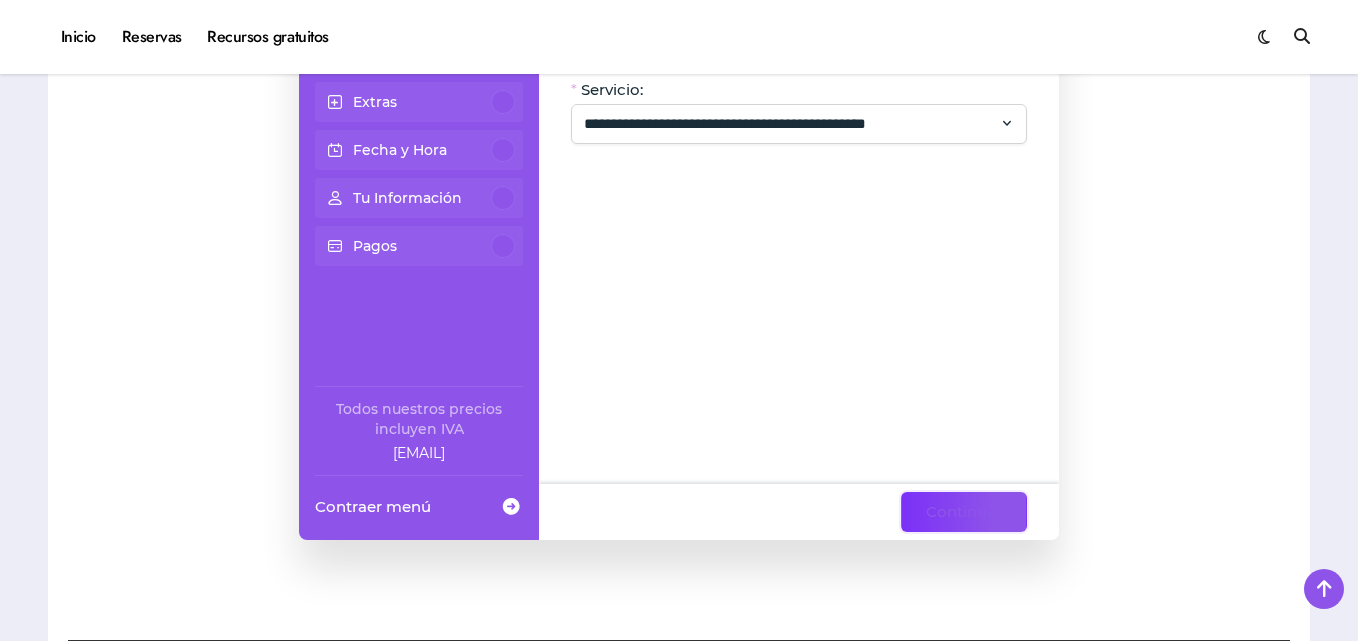 click on "Continuar" at bounding box center (964, 512) 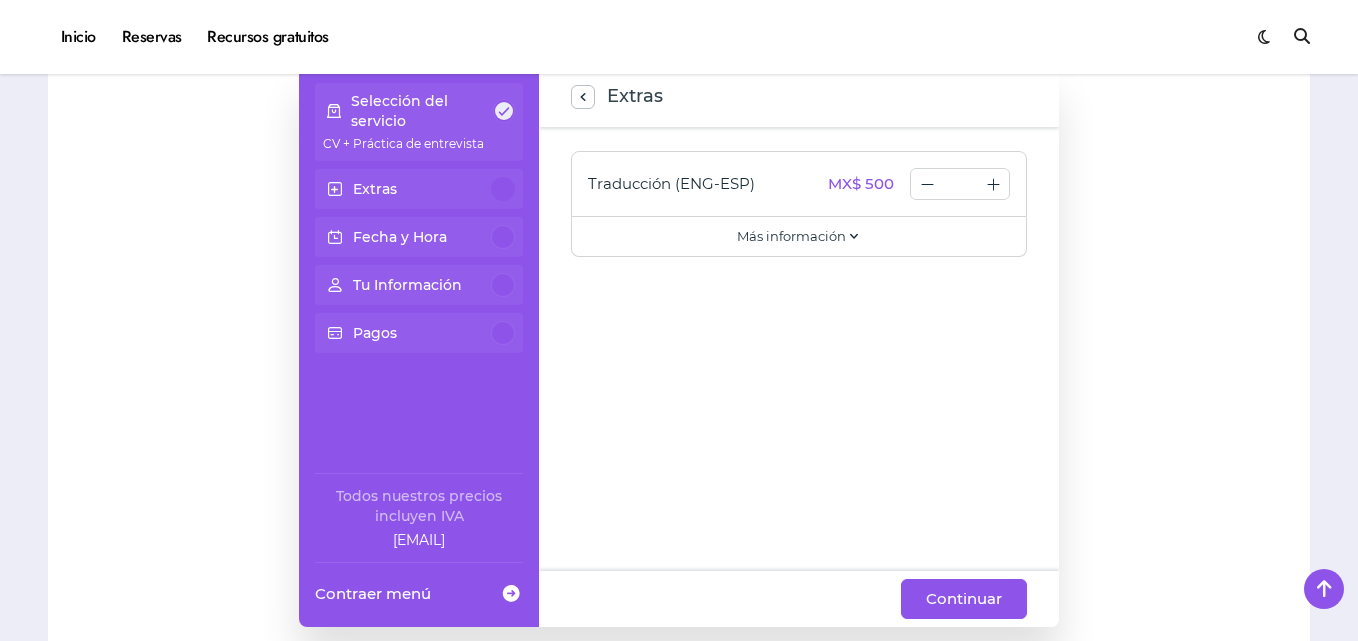 scroll, scrollTop: 500, scrollLeft: 0, axis: vertical 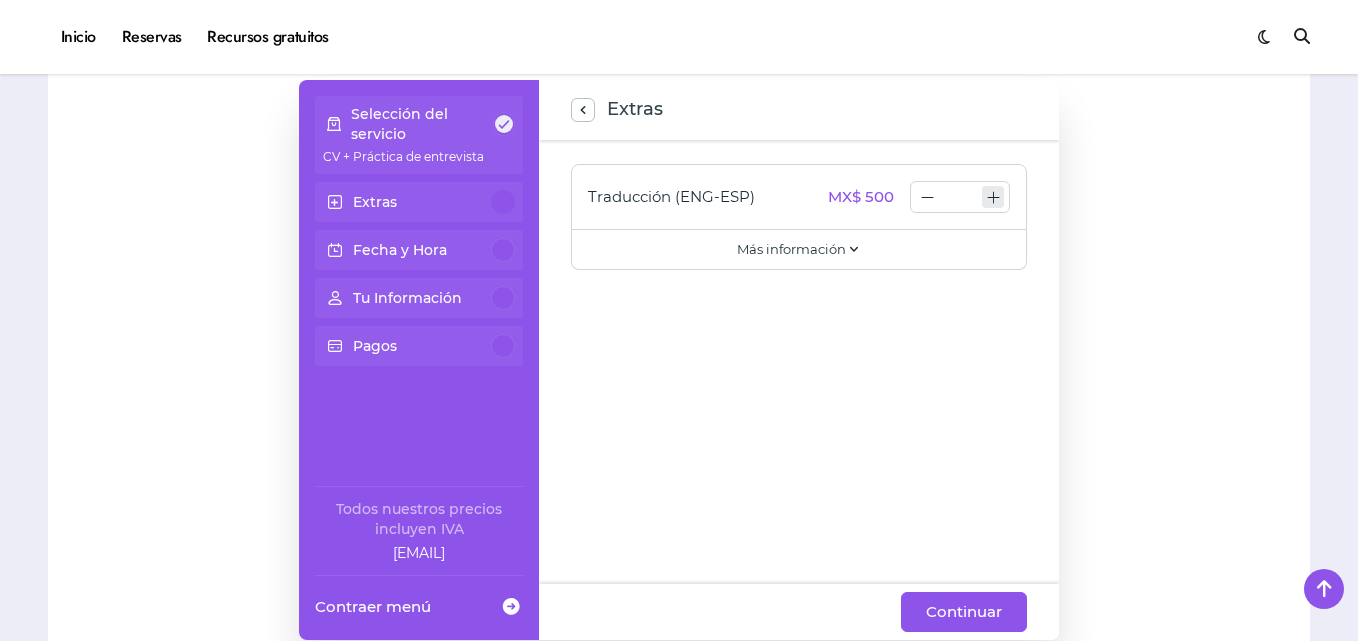 click 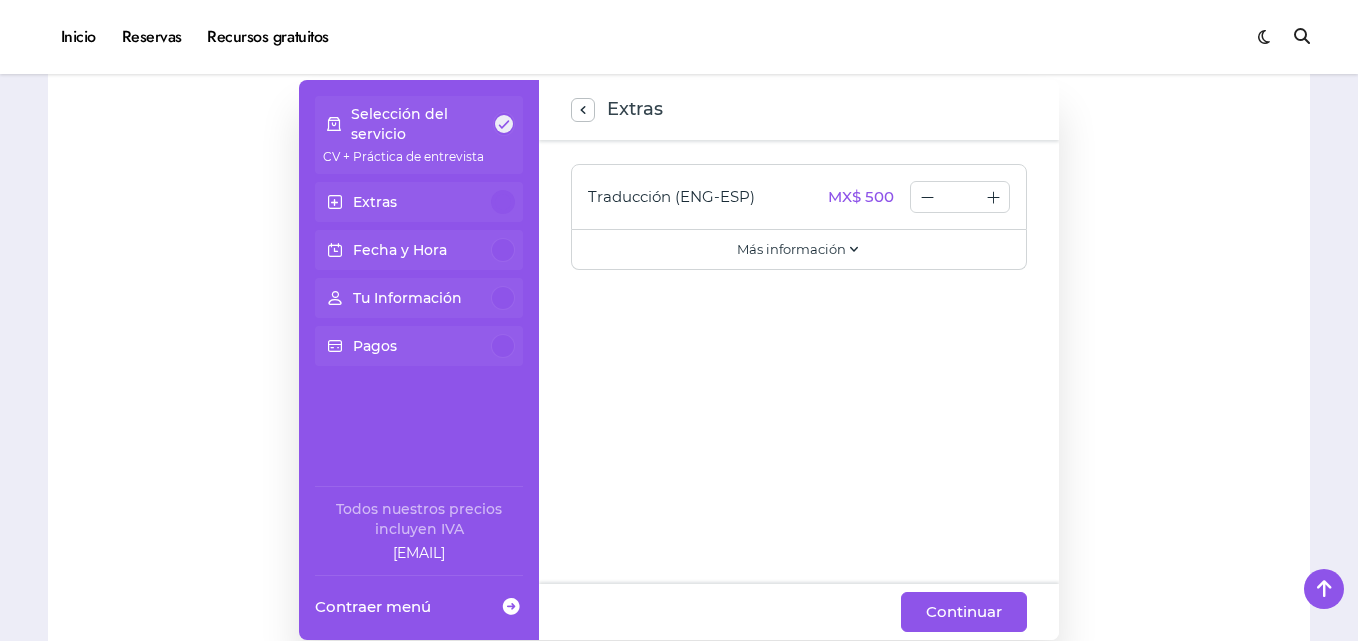 click on "Más información" at bounding box center (791, 249) 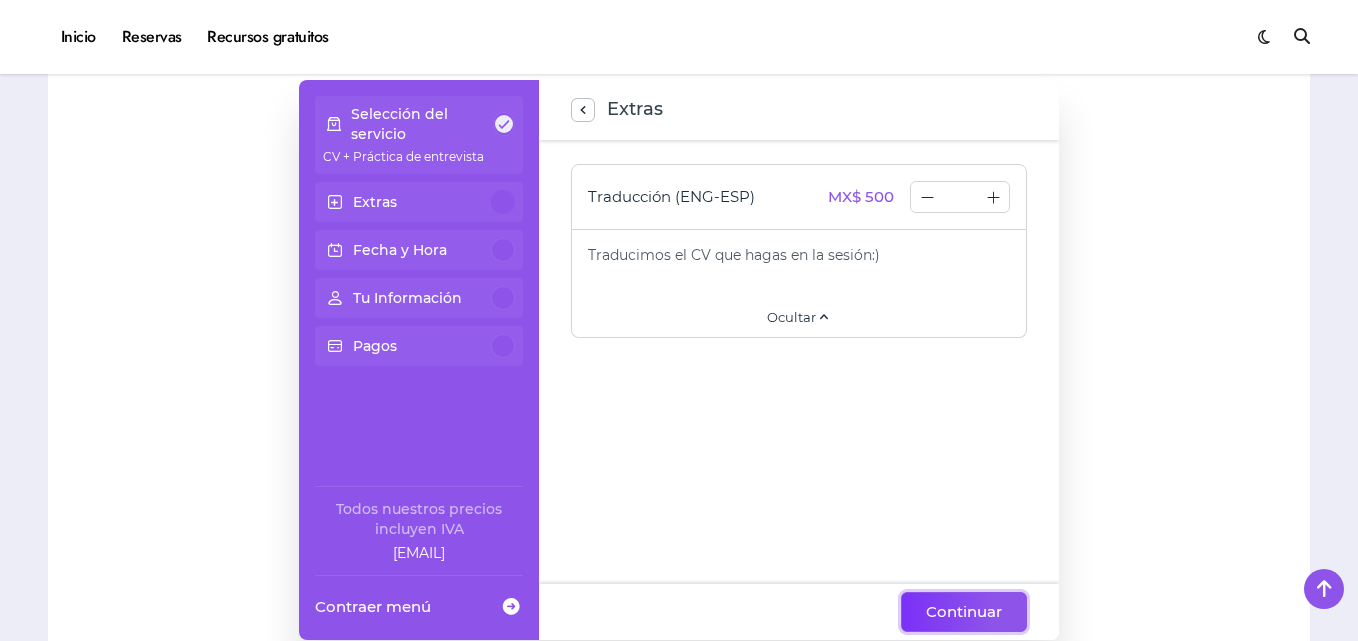 click on "Continuar" at bounding box center (964, 612) 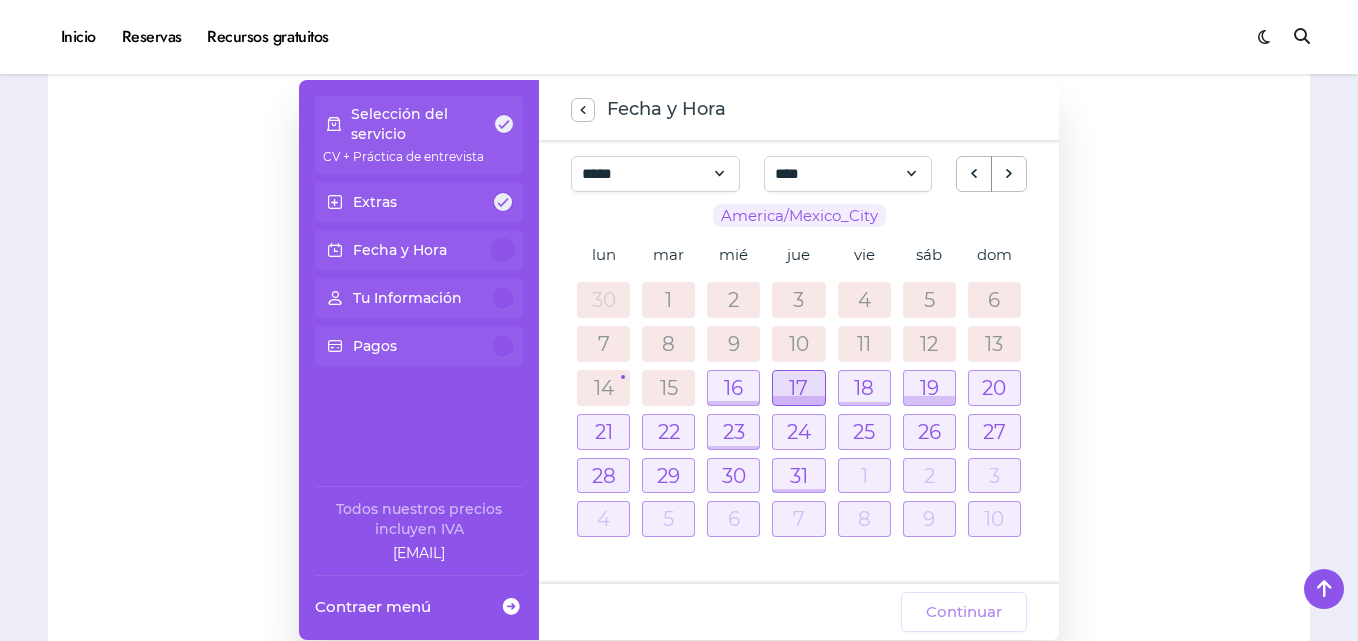 click at bounding box center [798, 388] 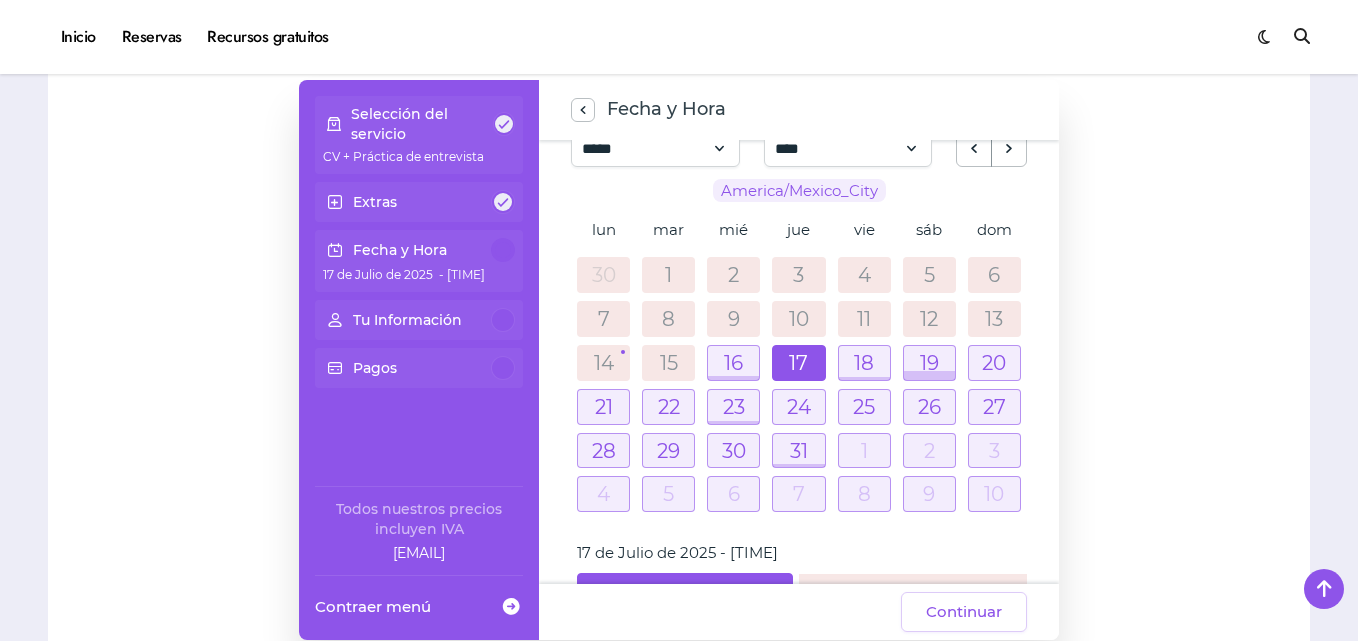 scroll, scrollTop: 125, scrollLeft: 0, axis: vertical 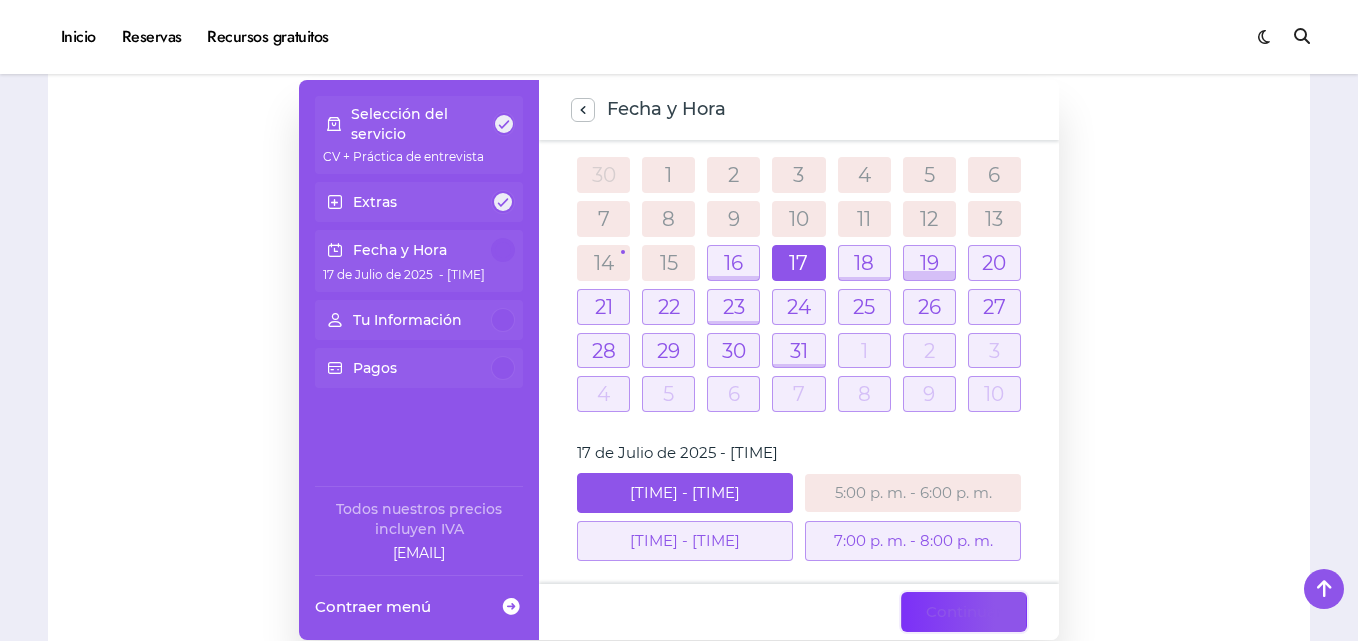 click on "Continuar" at bounding box center [964, 612] 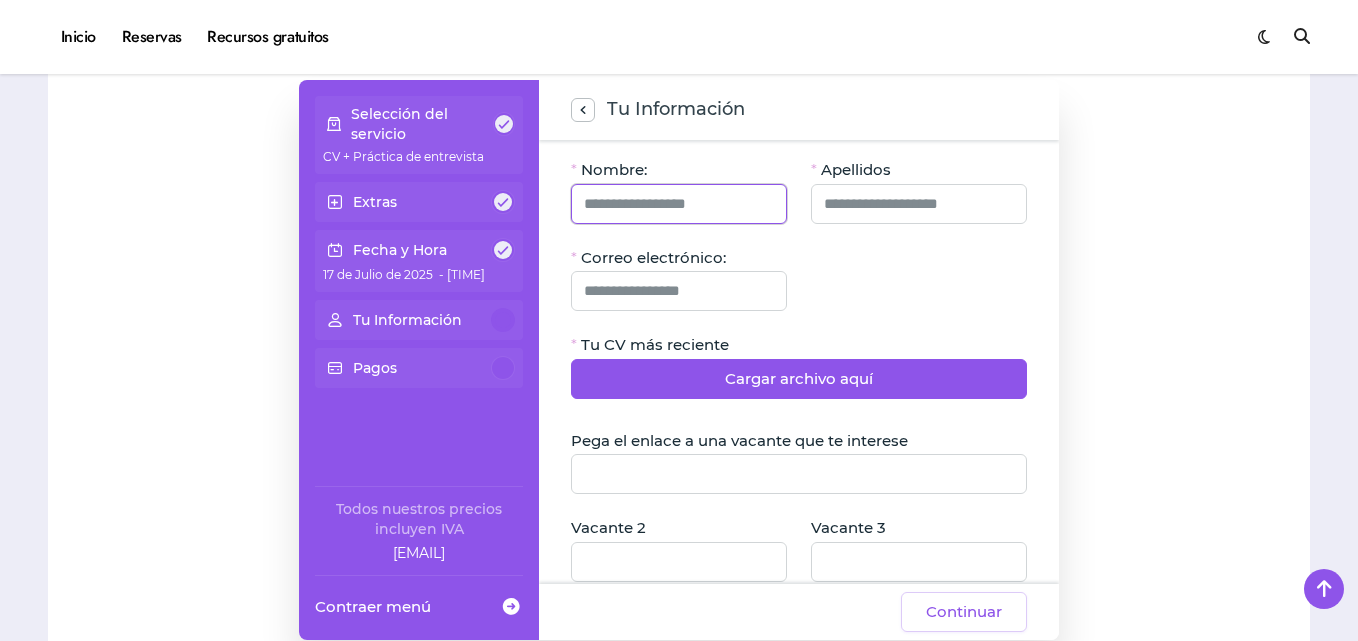 click 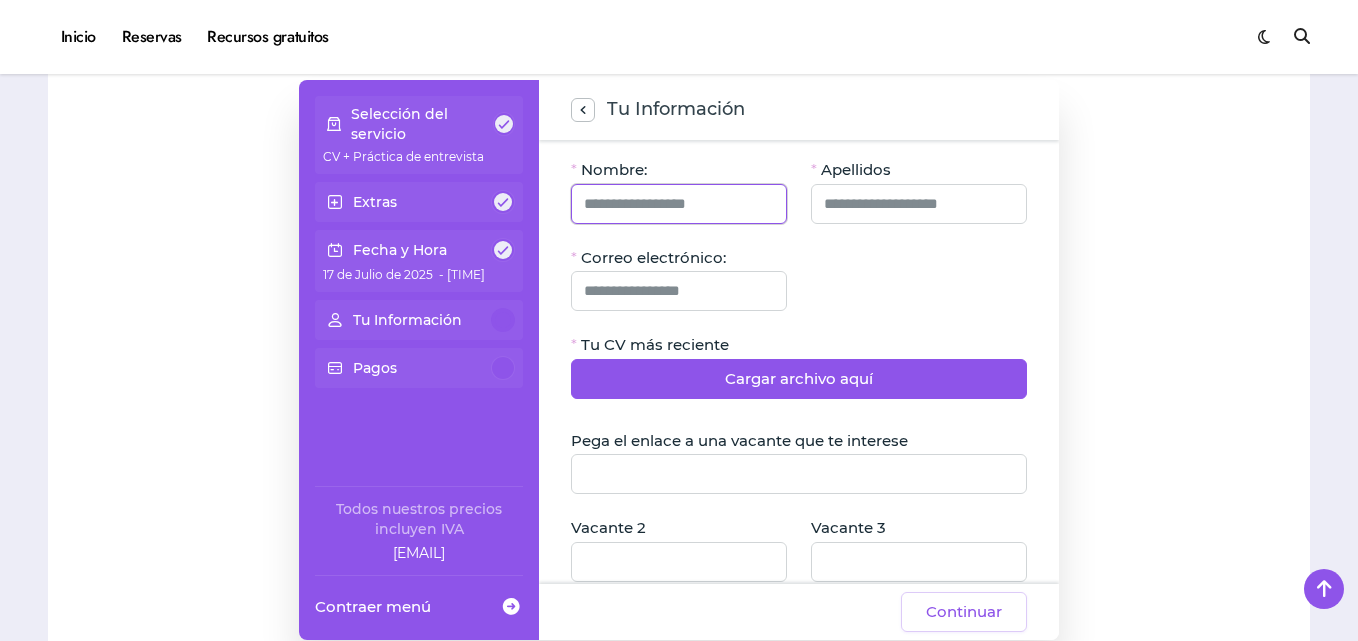 type on "**********" 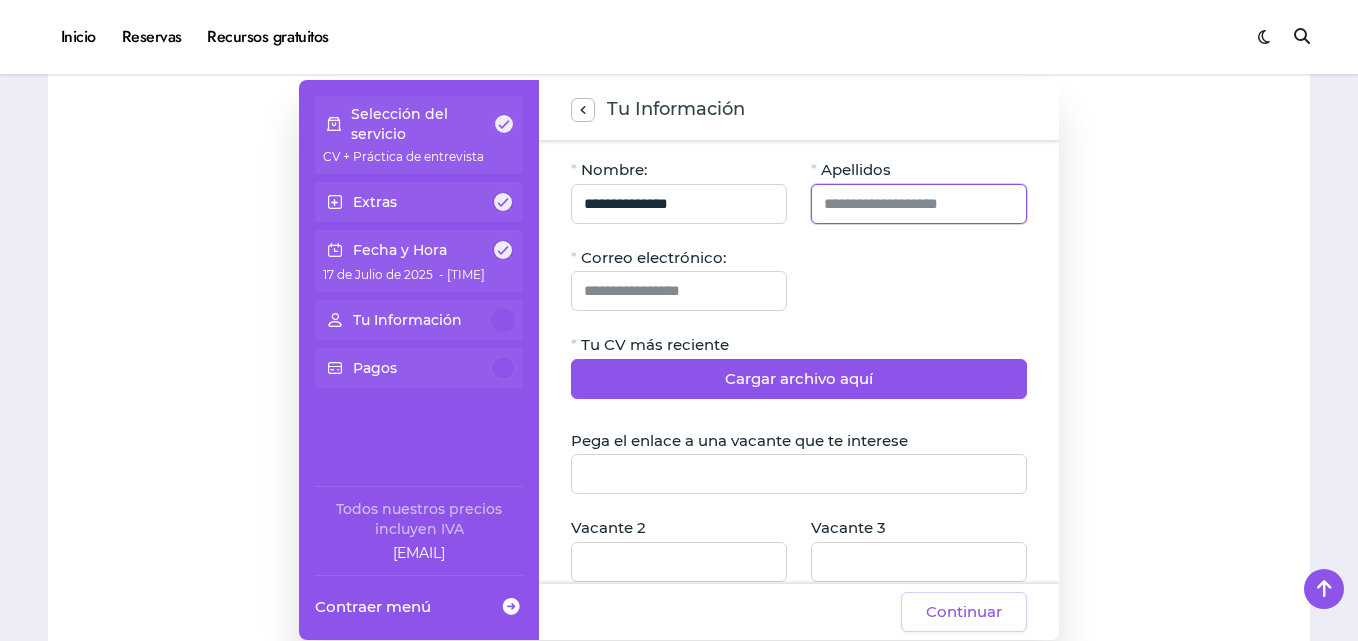 type on "**********" 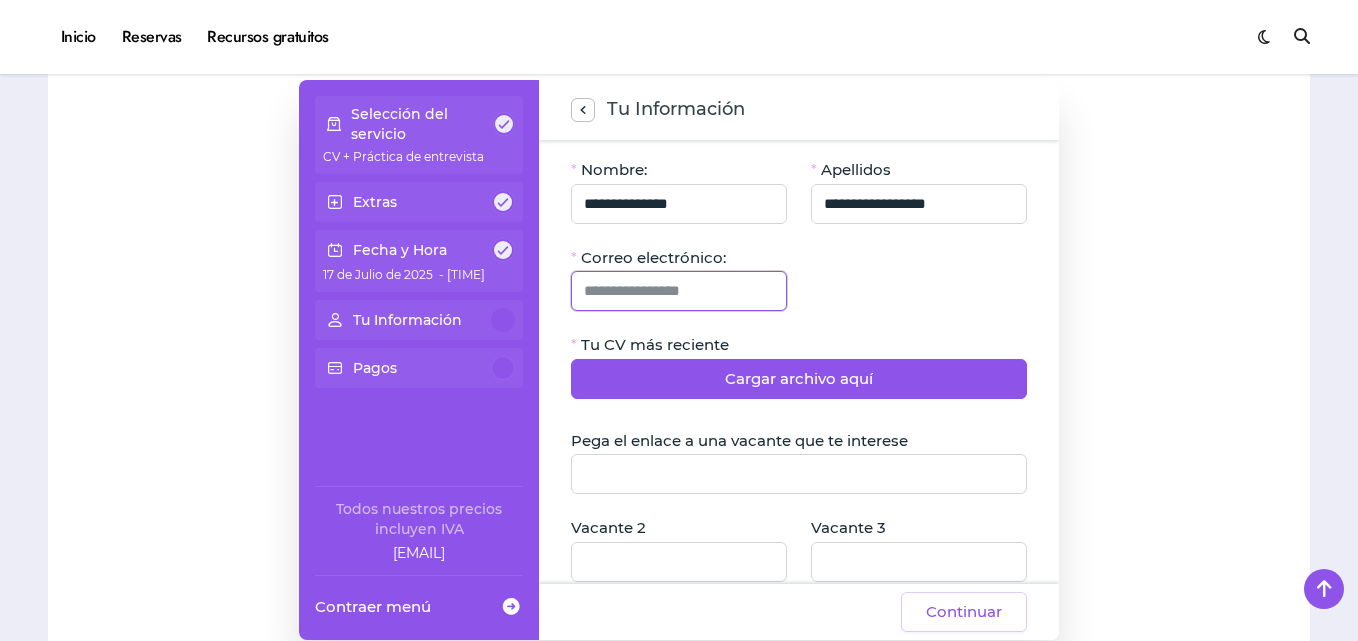 click 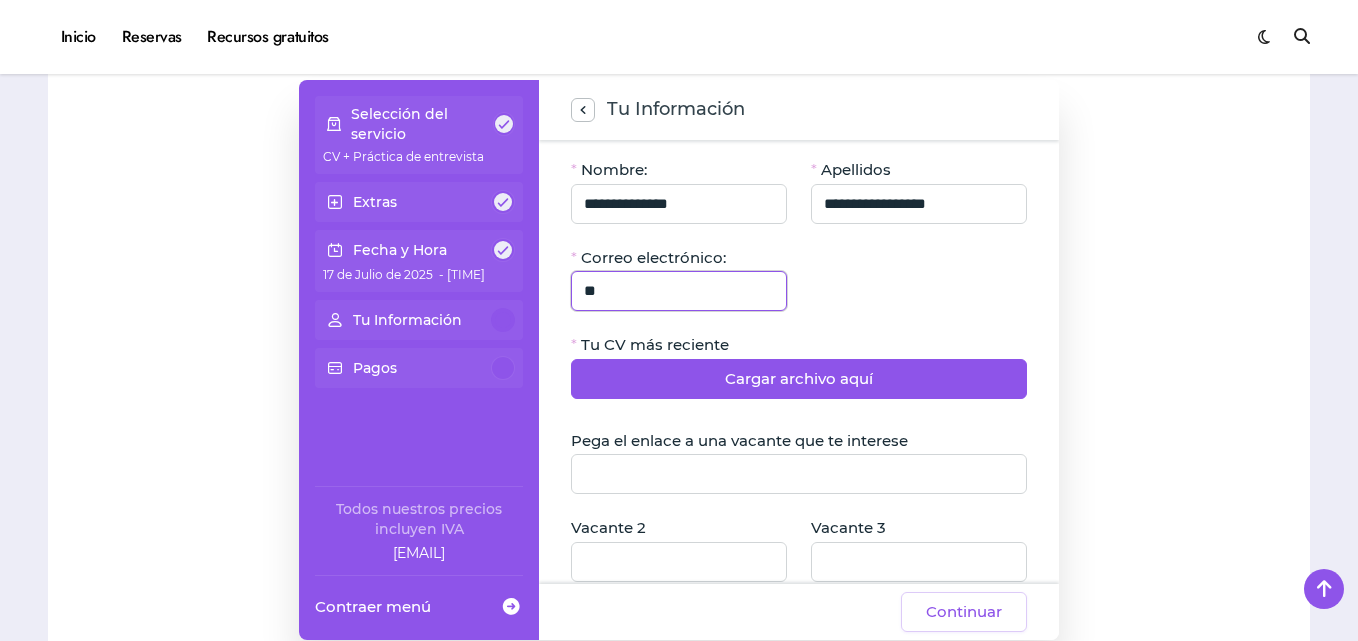 type on "*" 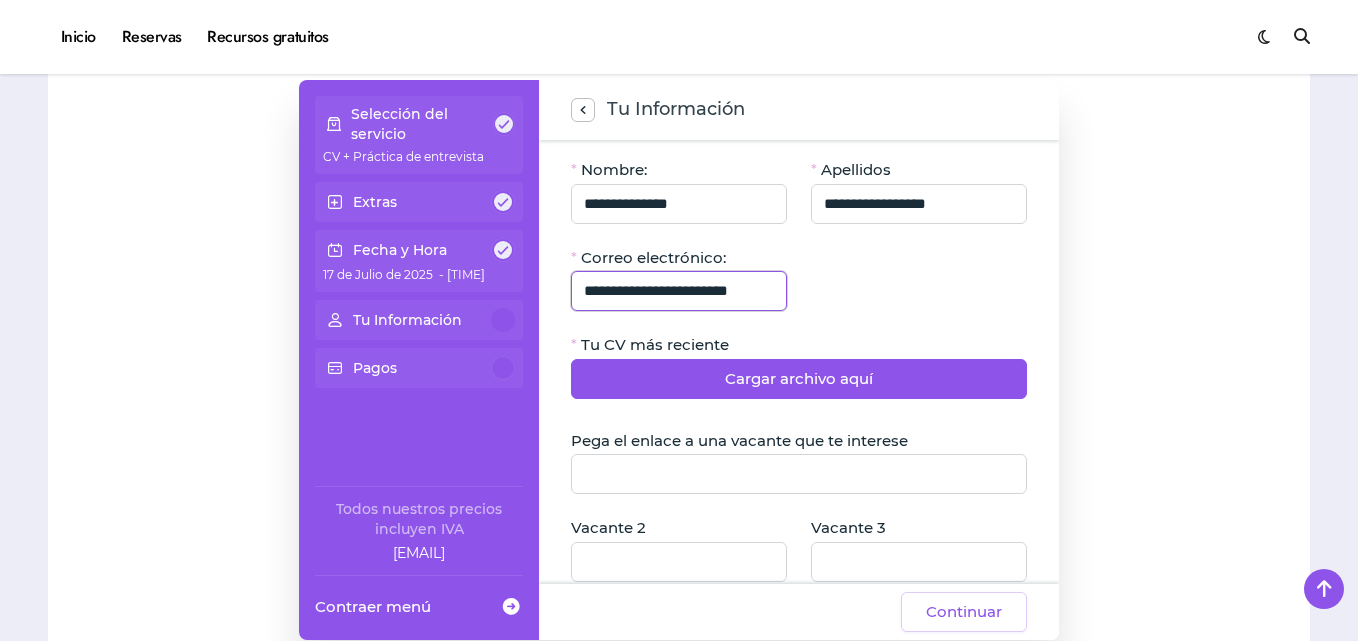 scroll, scrollTop: 0, scrollLeft: 23, axis: horizontal 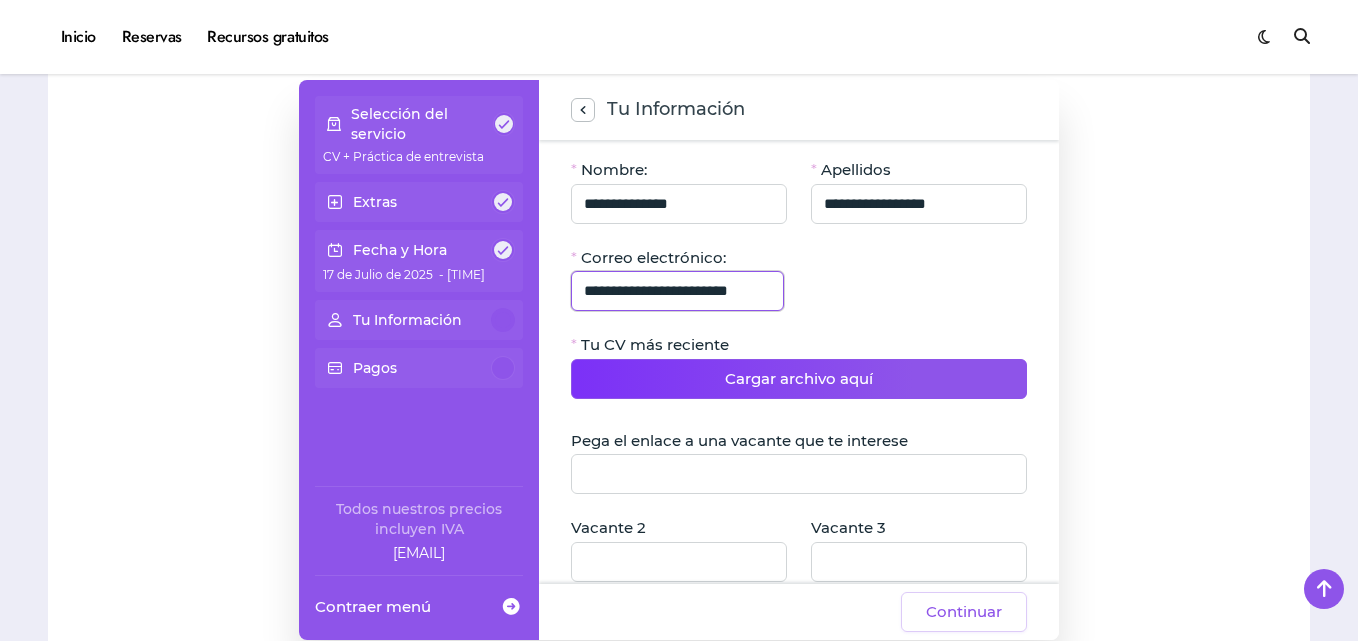 type on "**********" 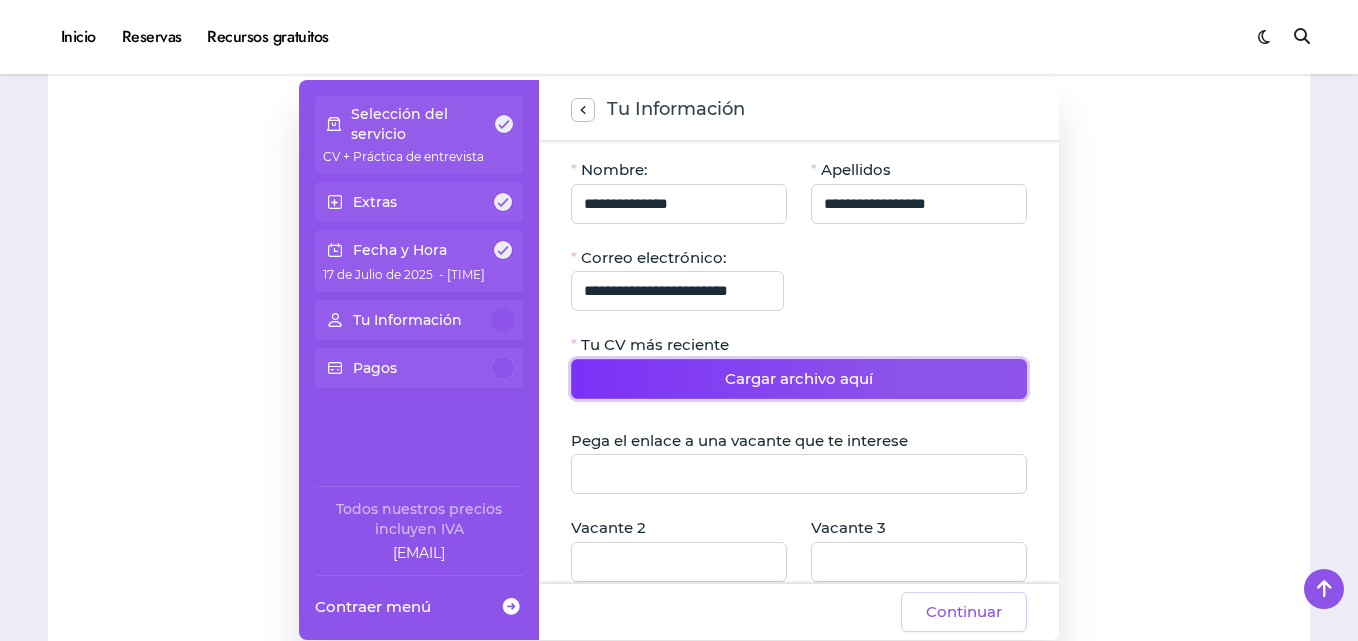click on "Cargar archivo aquí" at bounding box center [799, 379] 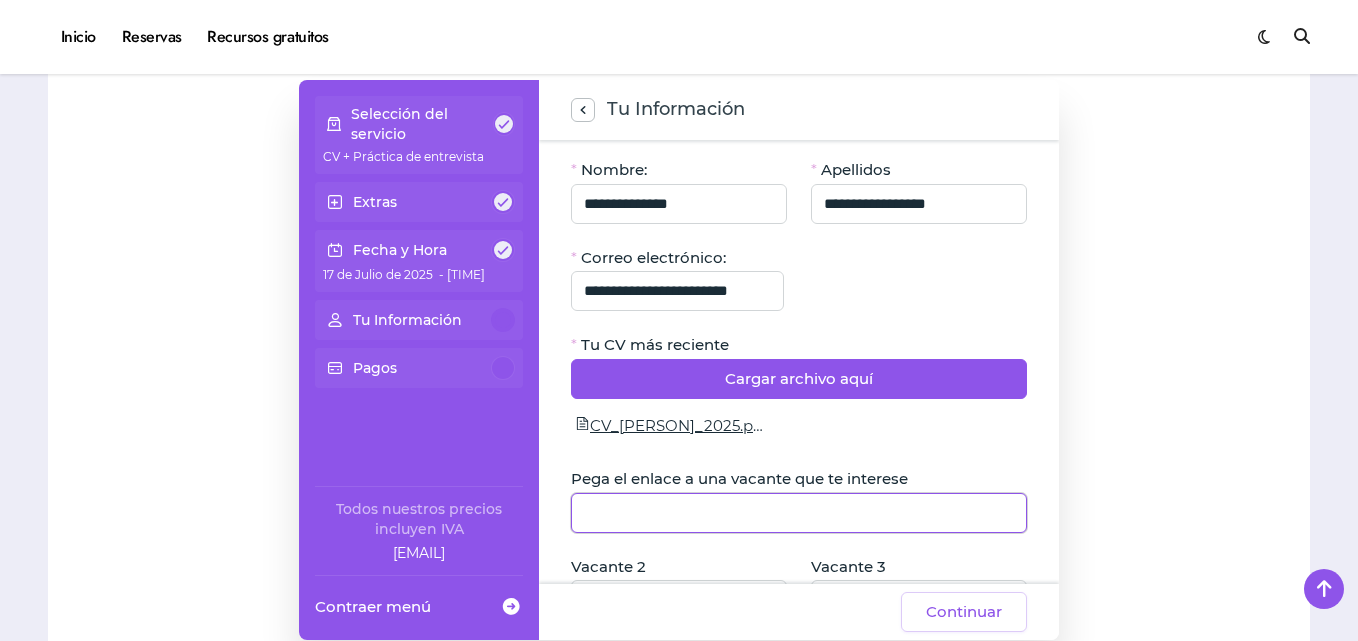 click 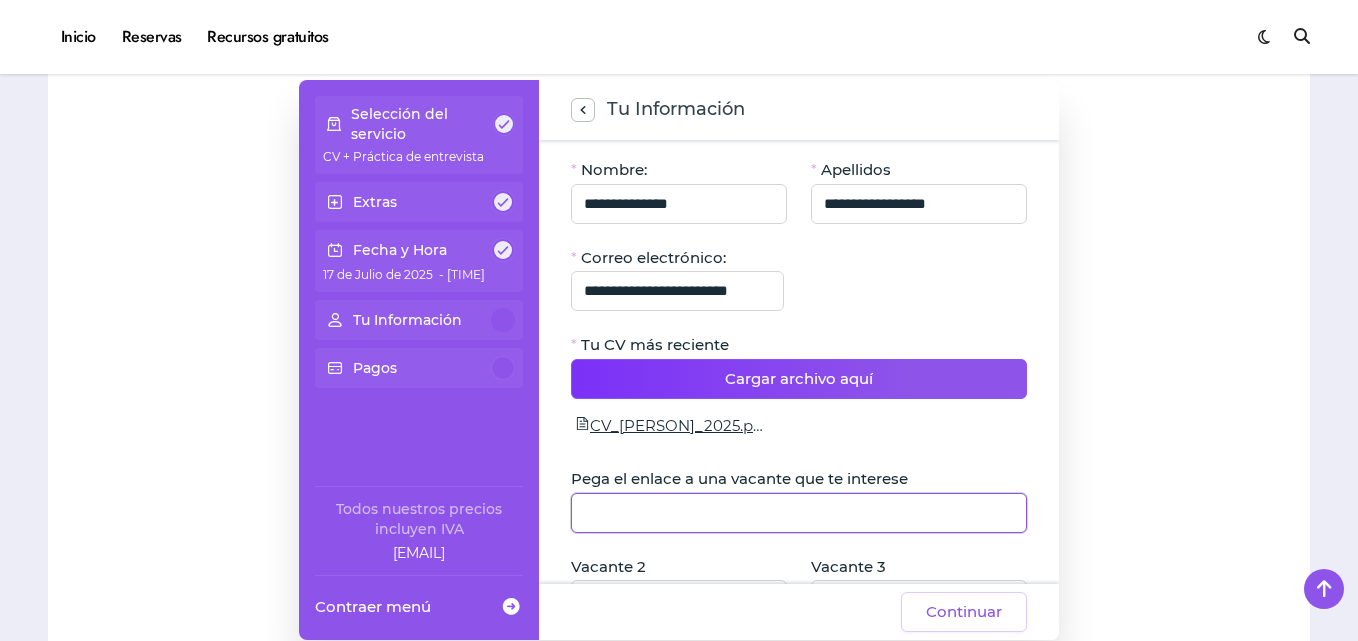 scroll, scrollTop: 200, scrollLeft: 0, axis: vertical 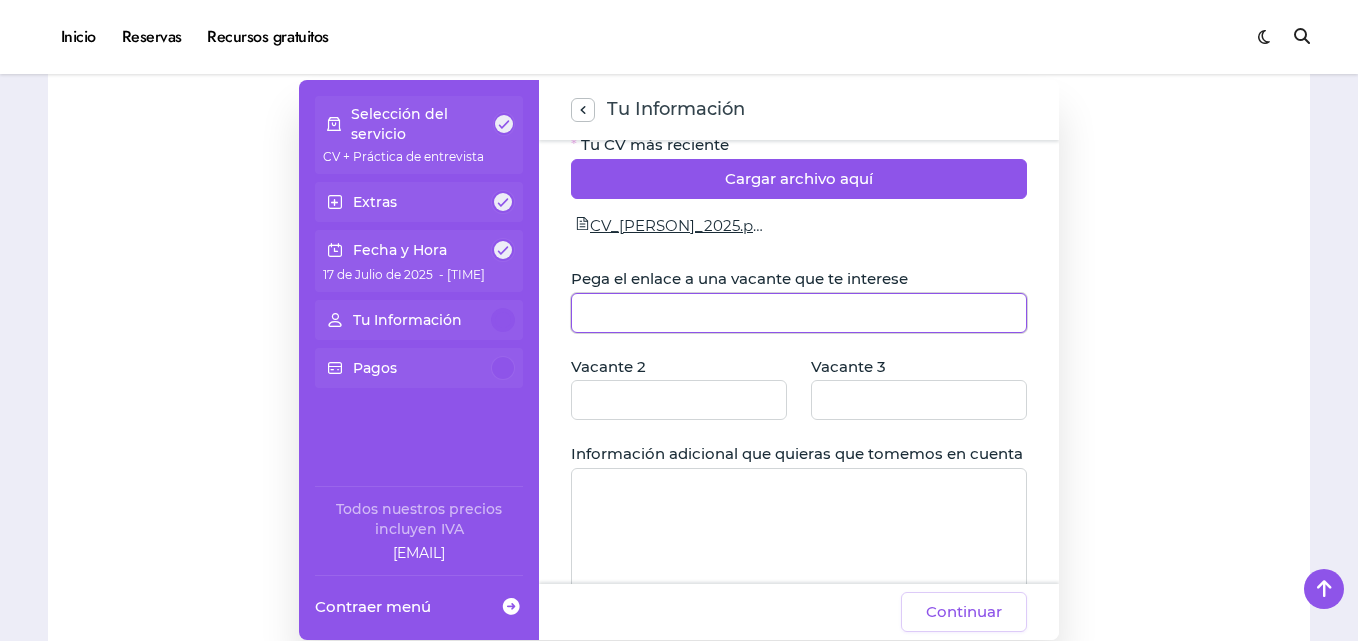 click 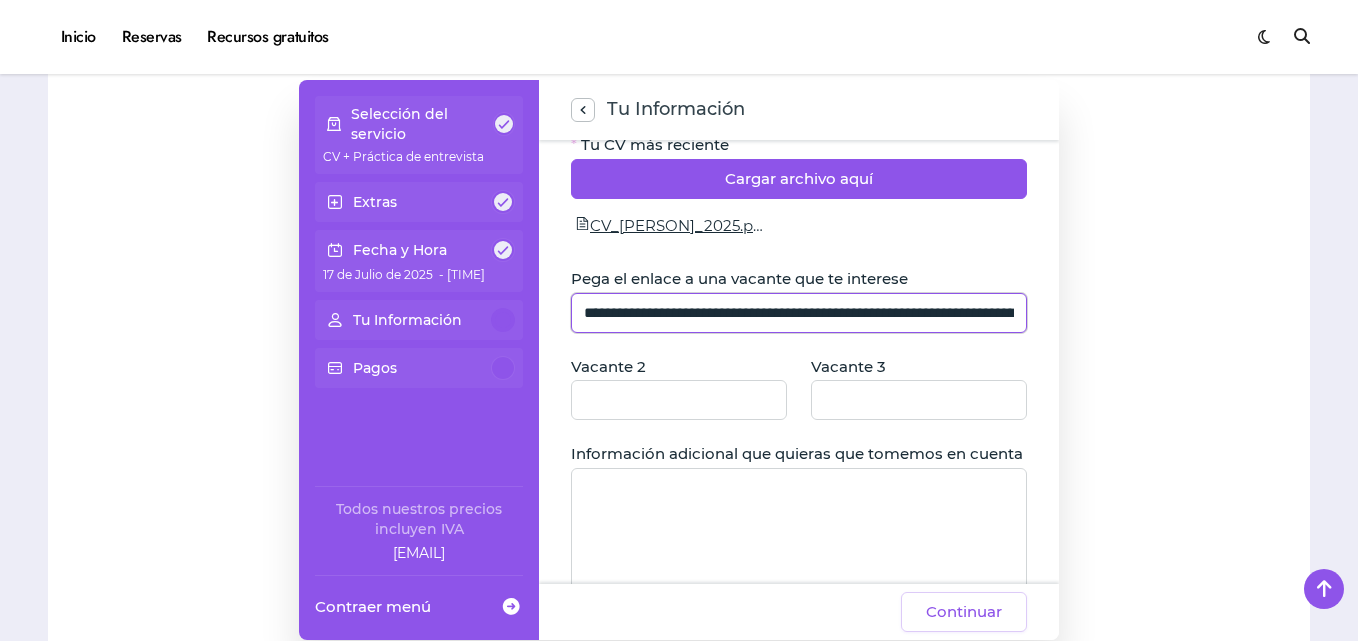 scroll, scrollTop: 0, scrollLeft: 931, axis: horizontal 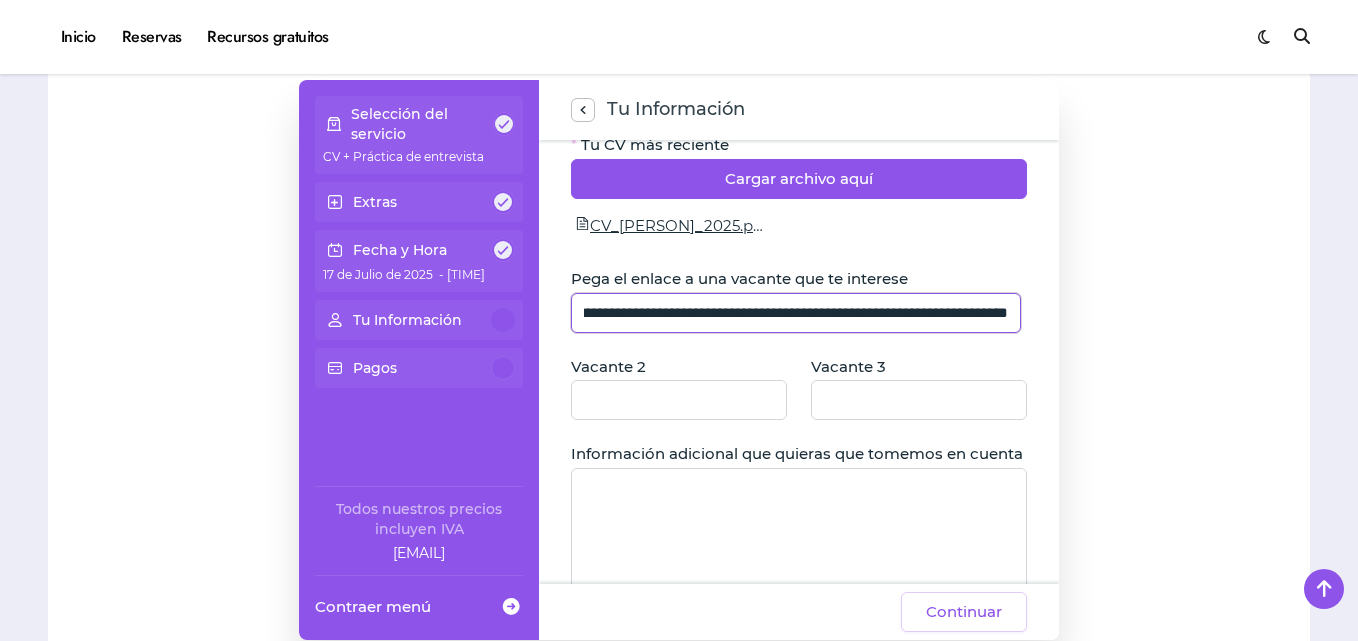 type on "**********" 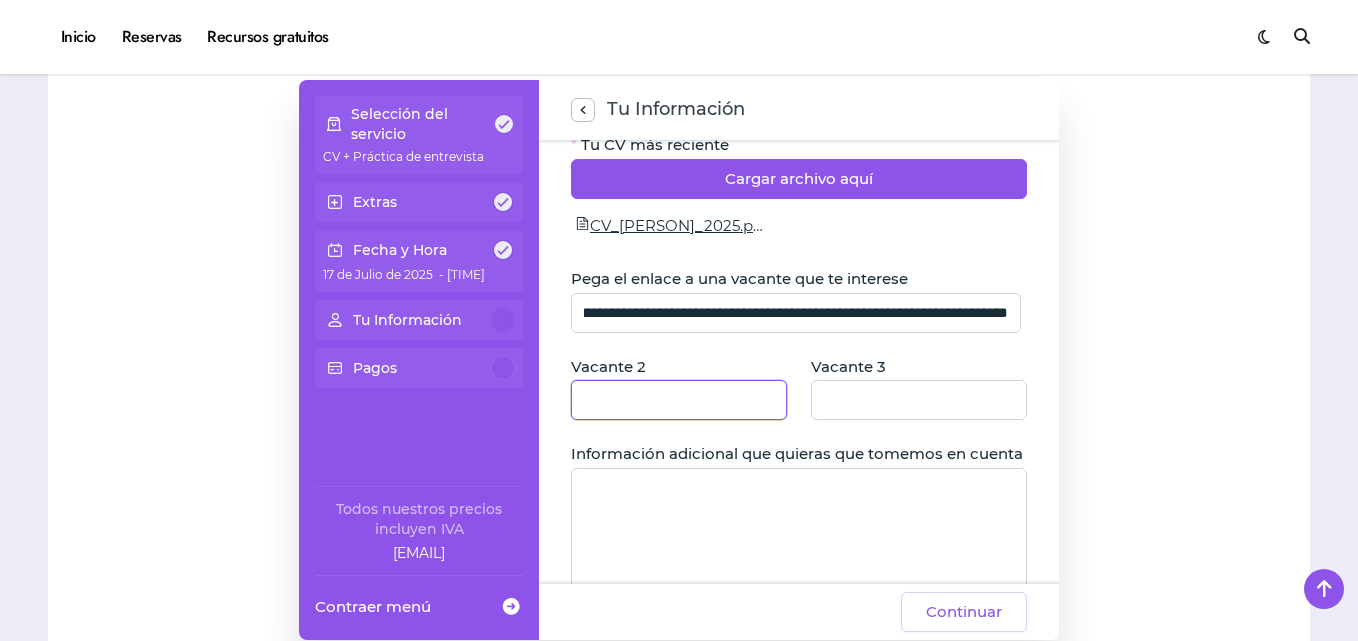 scroll, scrollTop: 0, scrollLeft: 0, axis: both 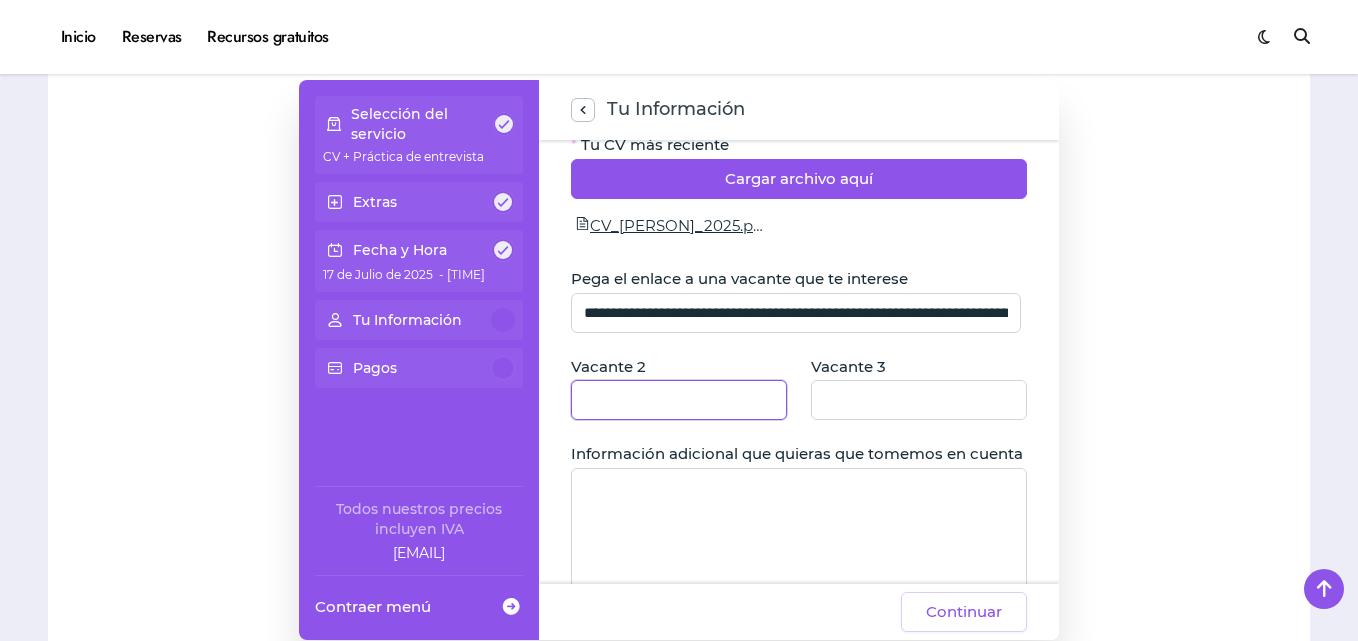 click 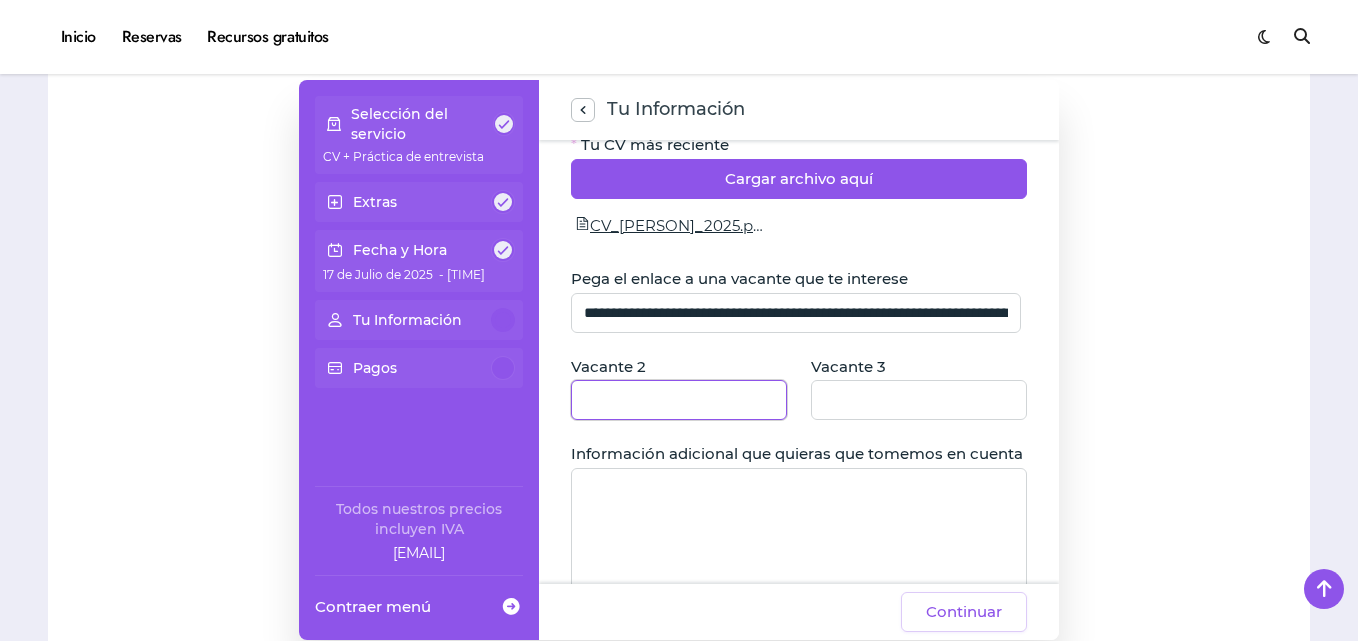 click 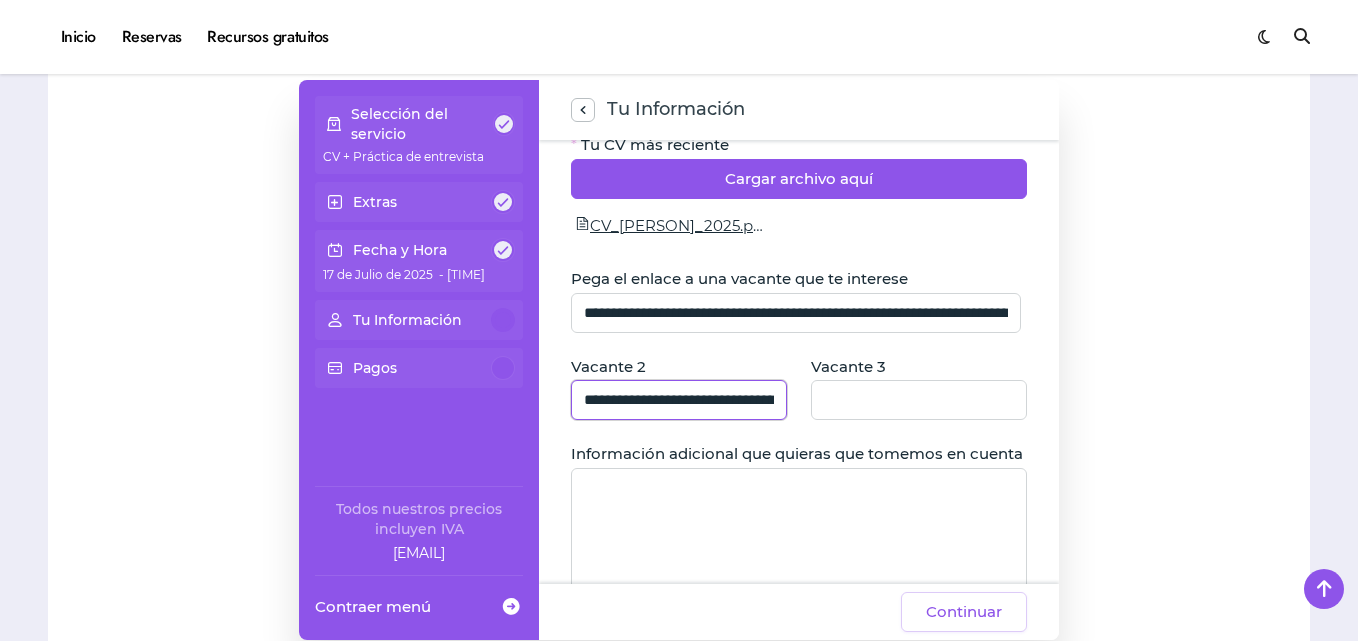 scroll, scrollTop: 0, scrollLeft: 451, axis: horizontal 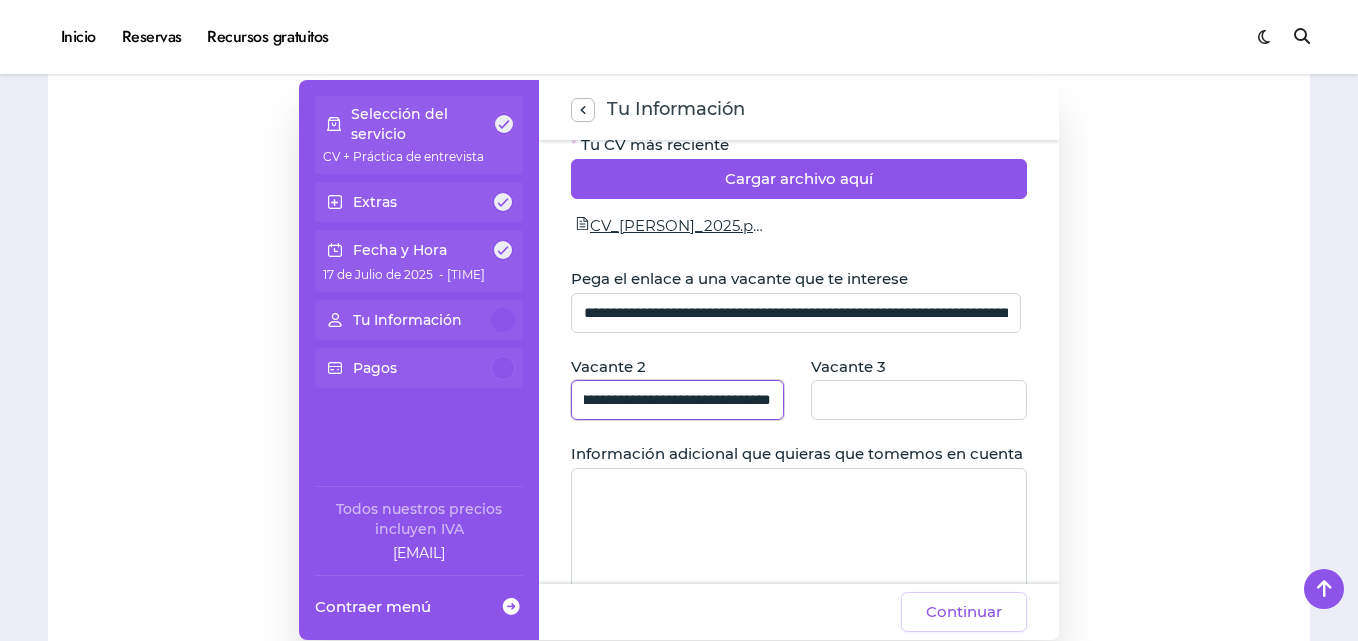 type on "**********" 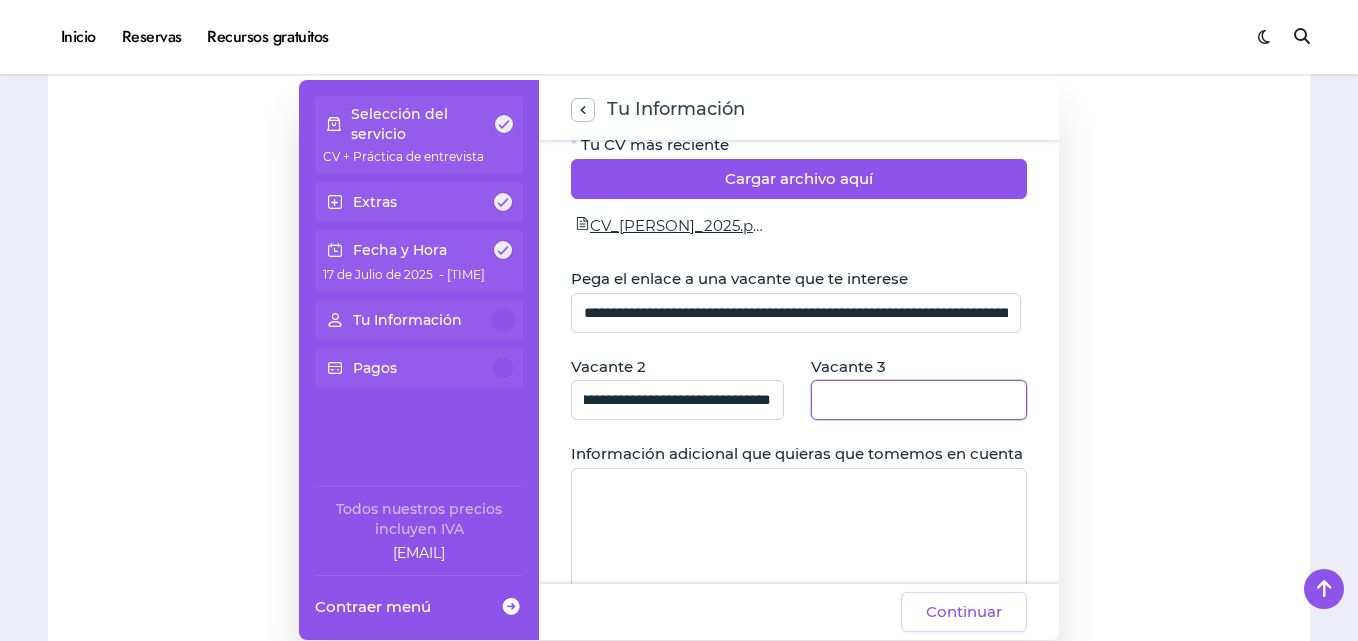 click 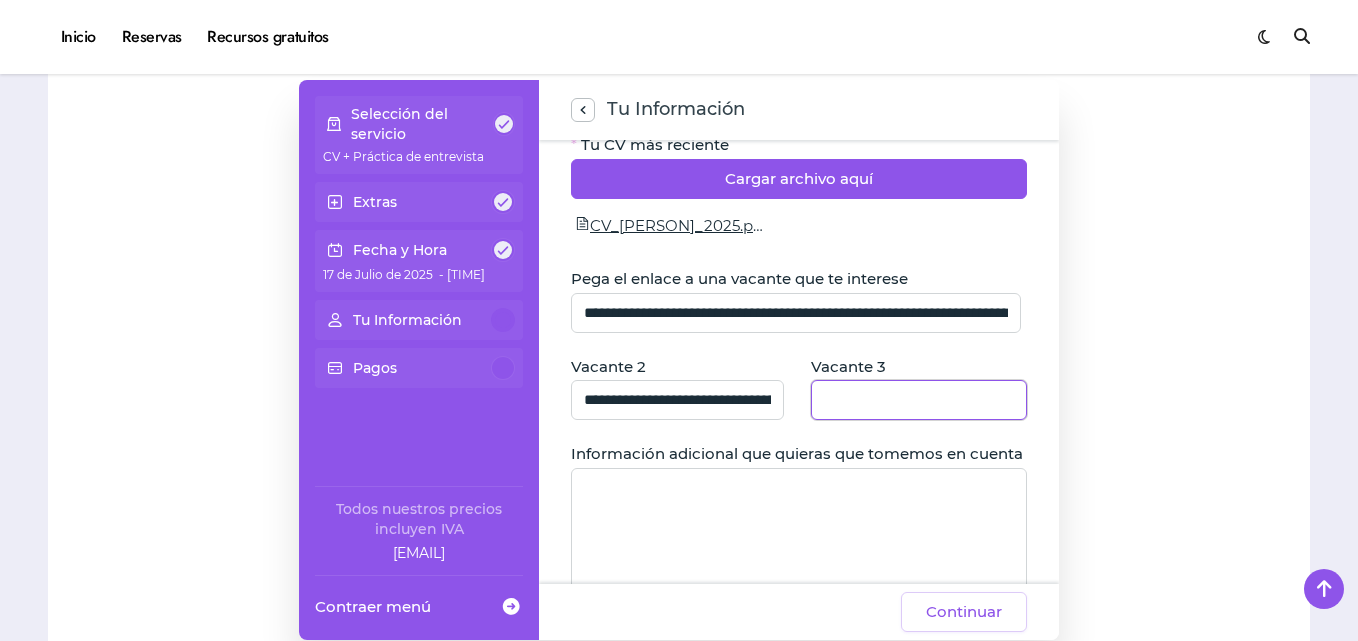 click 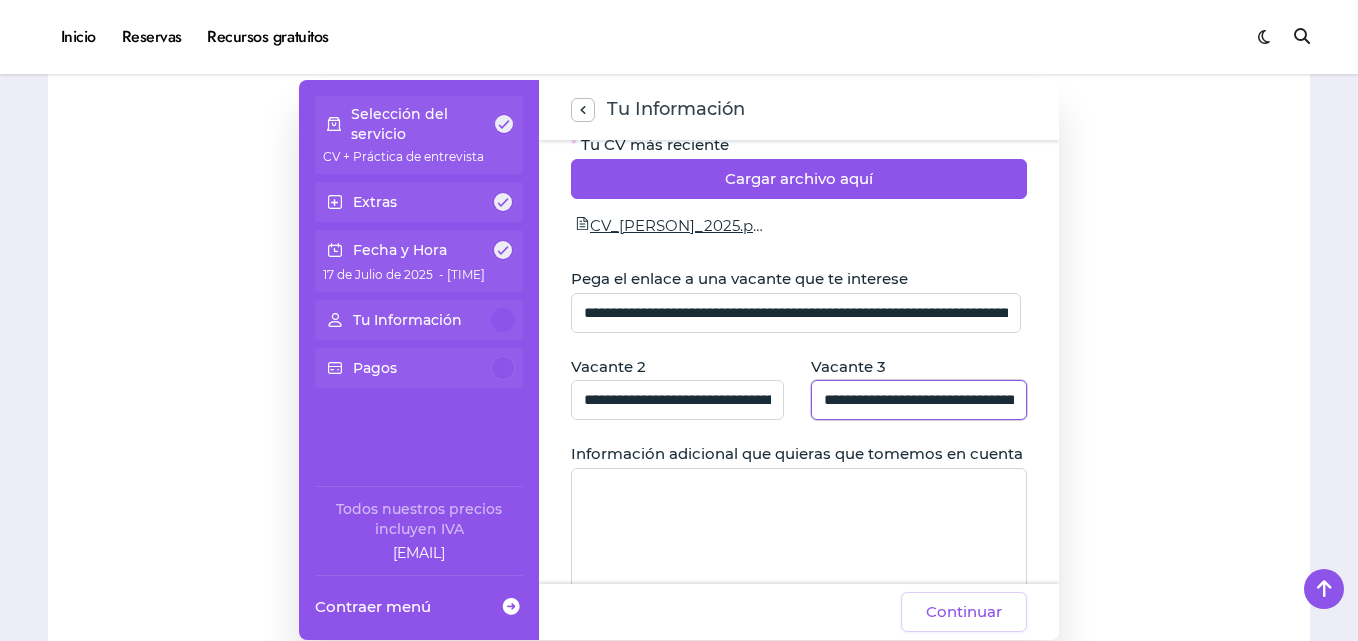 scroll, scrollTop: 0, scrollLeft: 1102, axis: horizontal 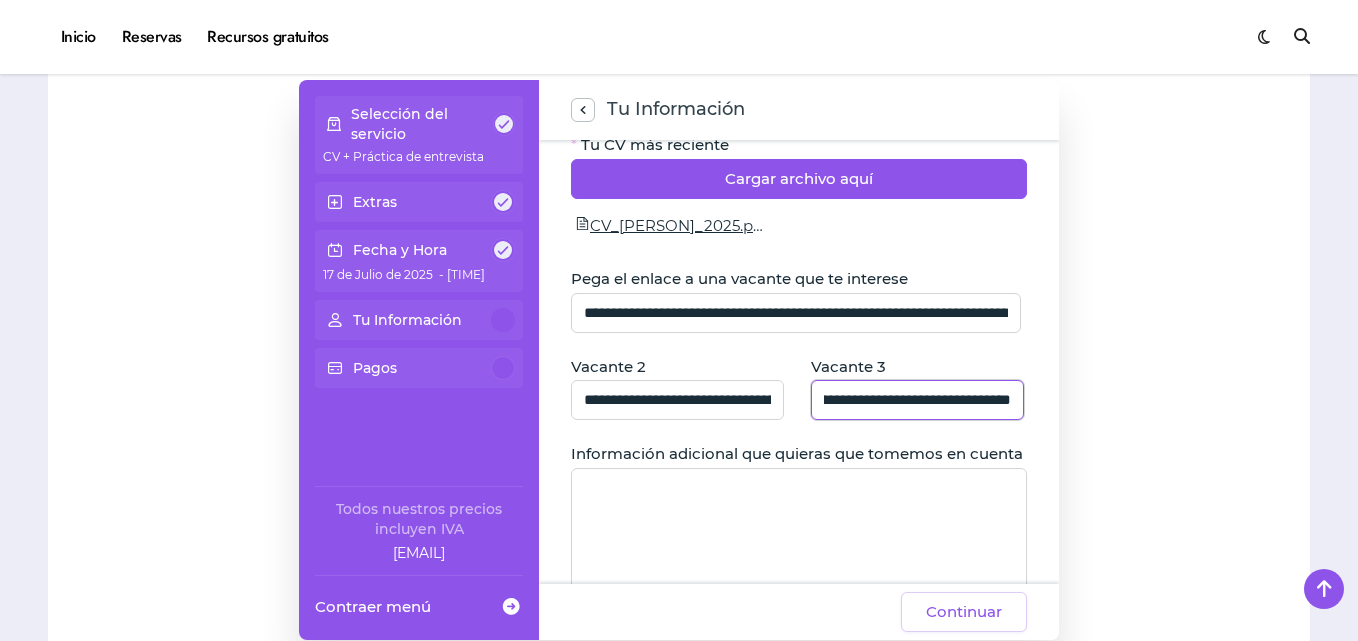 type on "**********" 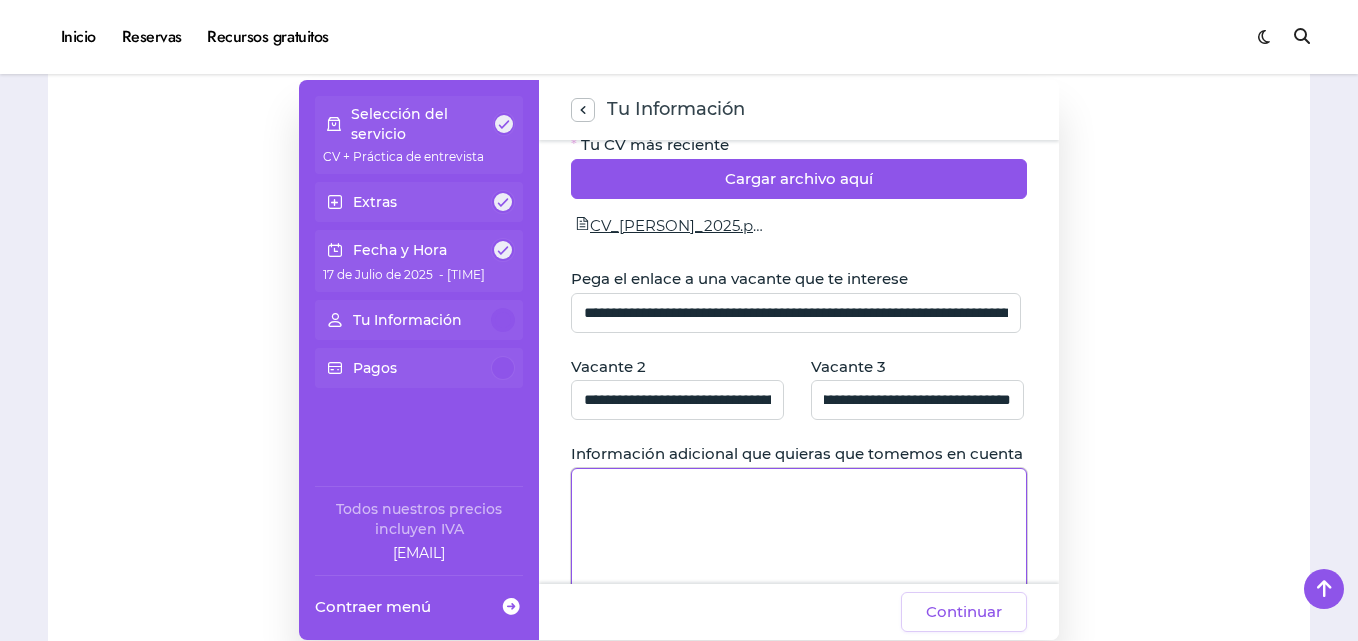 click 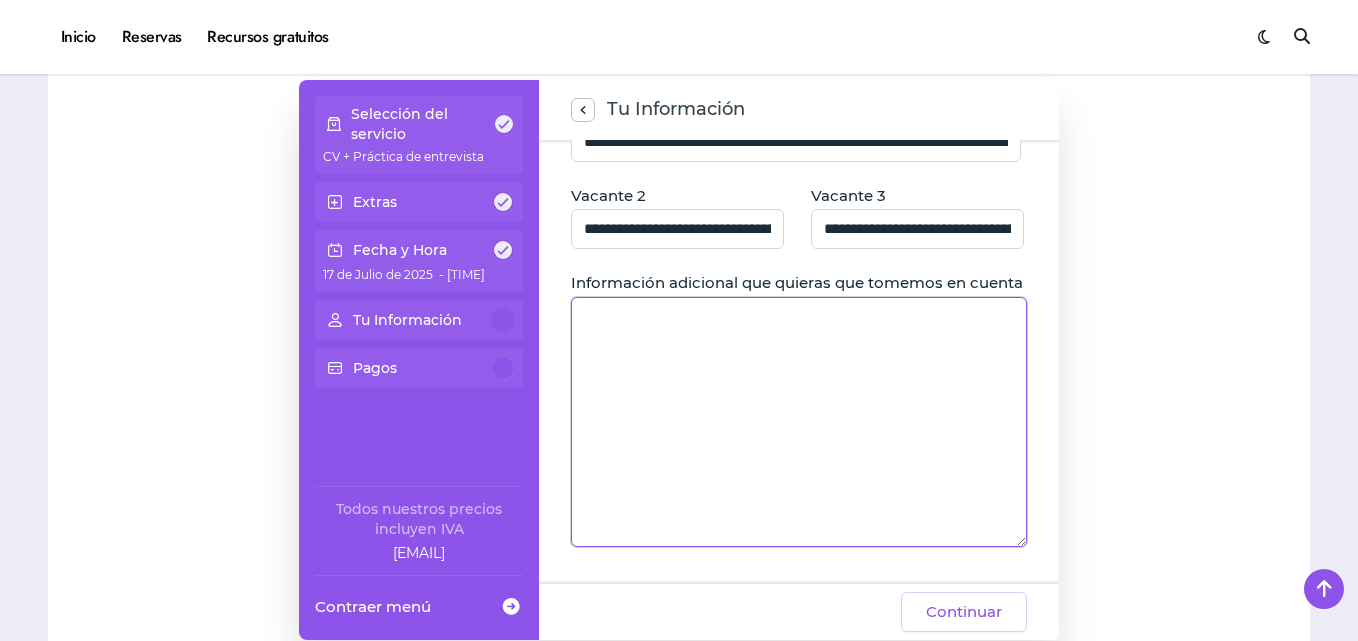 scroll, scrollTop: 400, scrollLeft: 0, axis: vertical 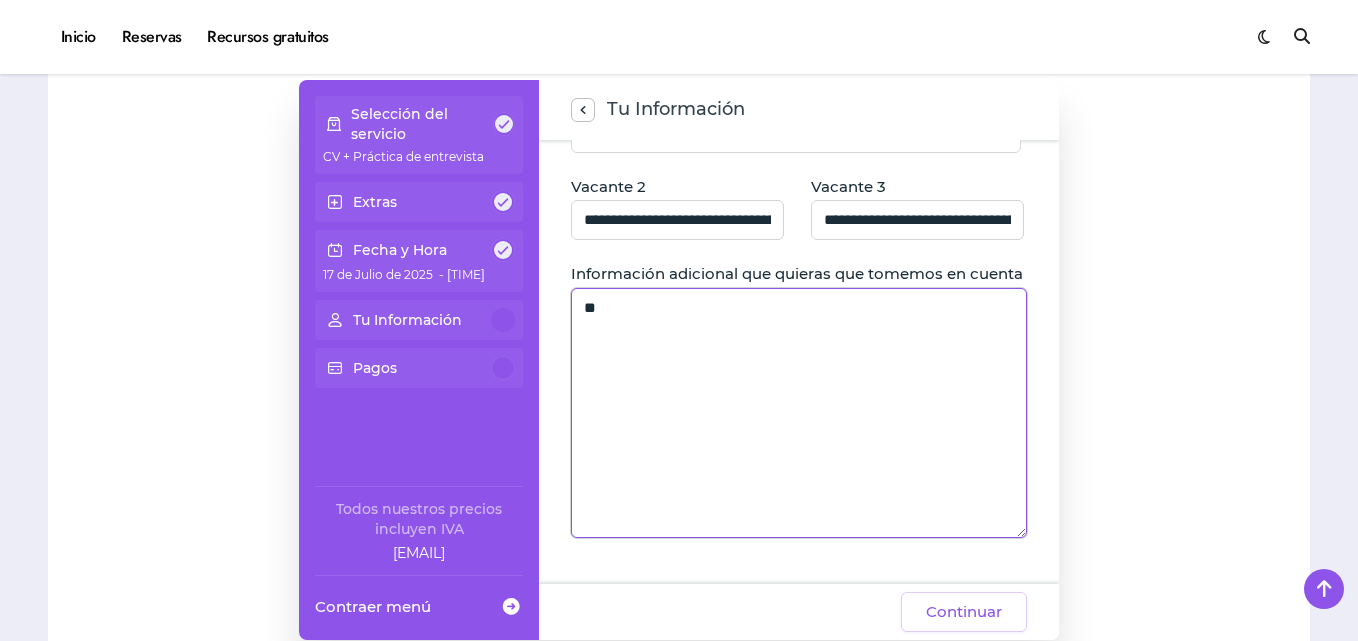 type on "*" 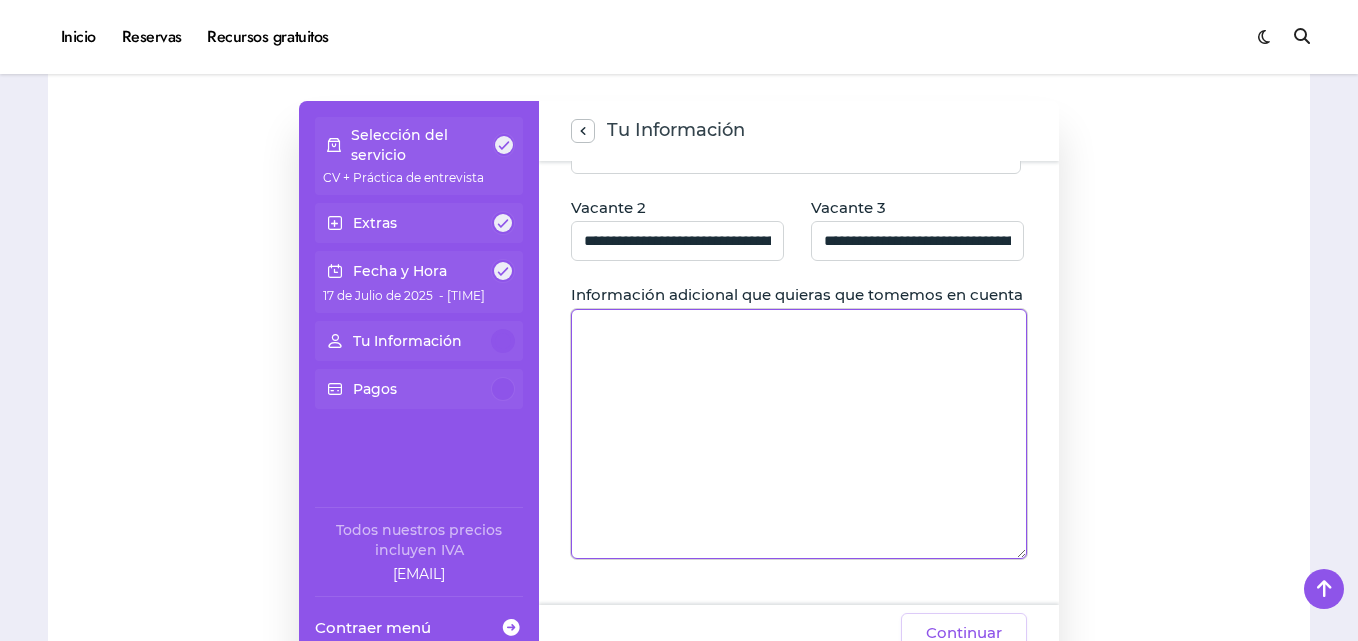 scroll, scrollTop: 500, scrollLeft: 0, axis: vertical 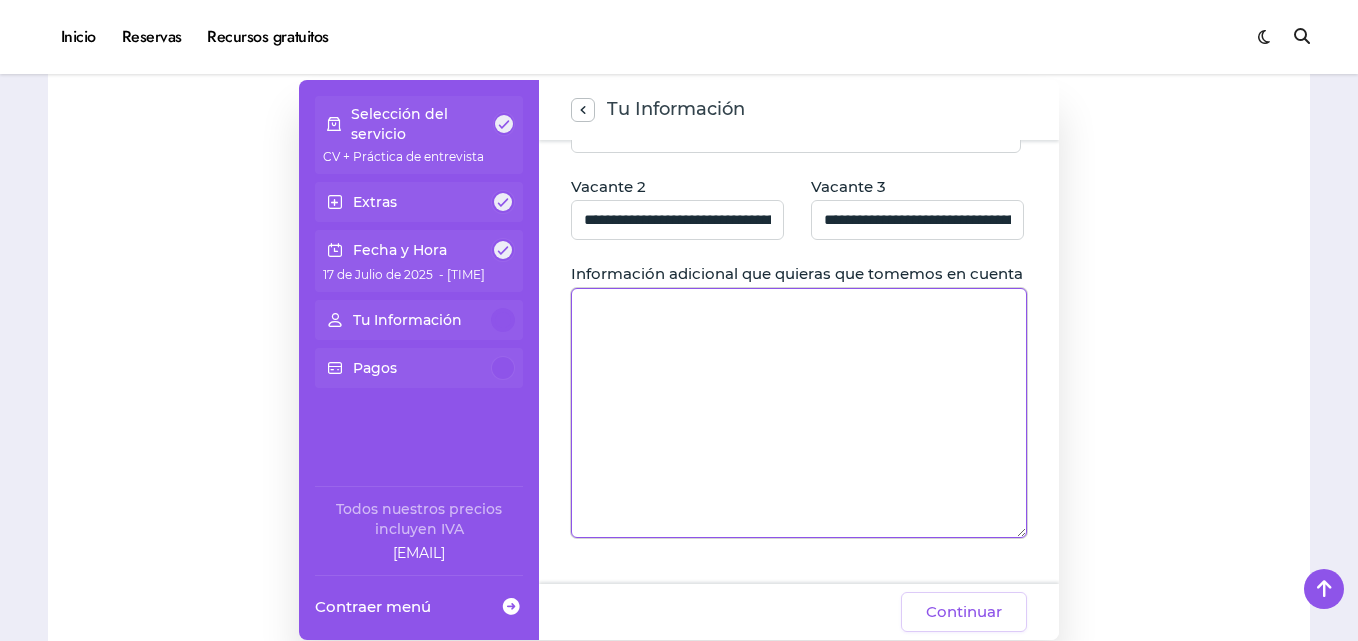 click 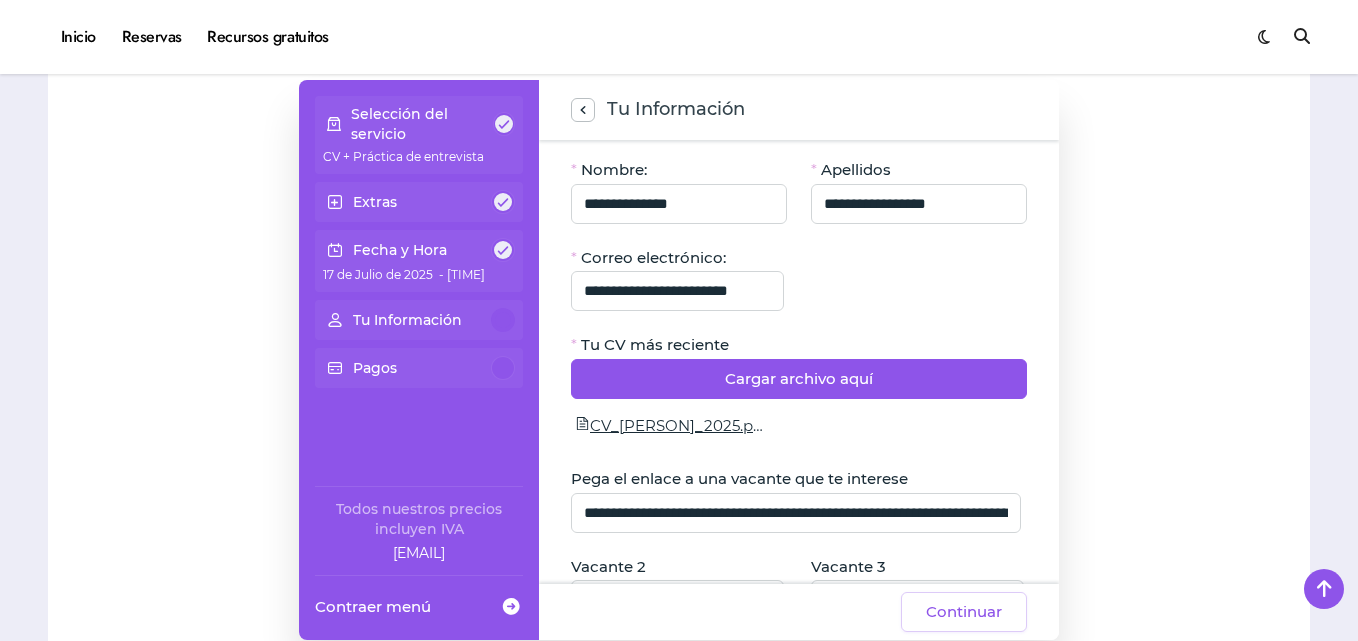 scroll, scrollTop: 400, scrollLeft: 0, axis: vertical 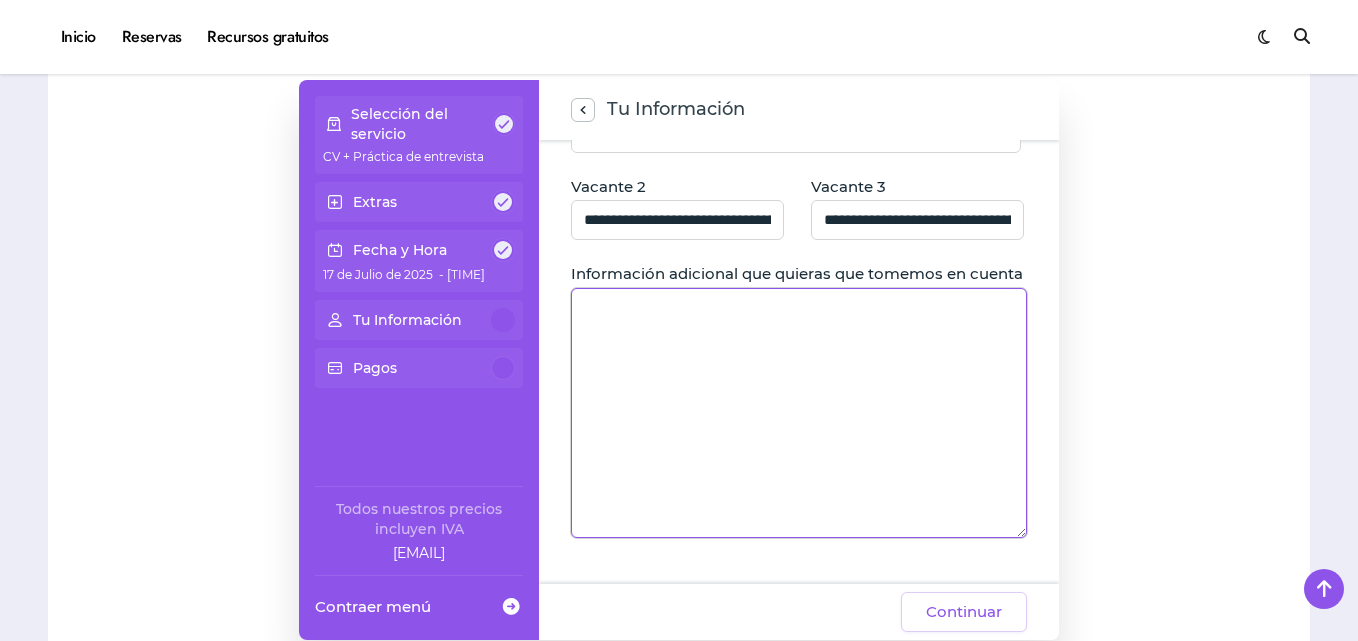 click 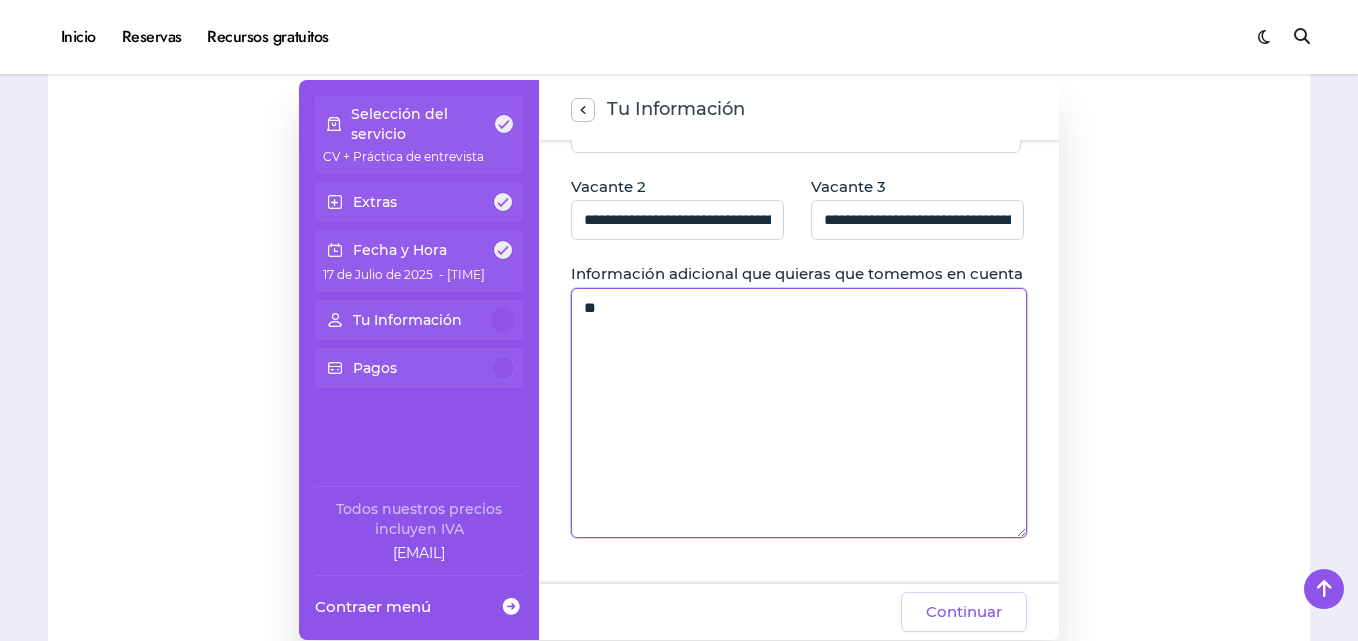 type on "*" 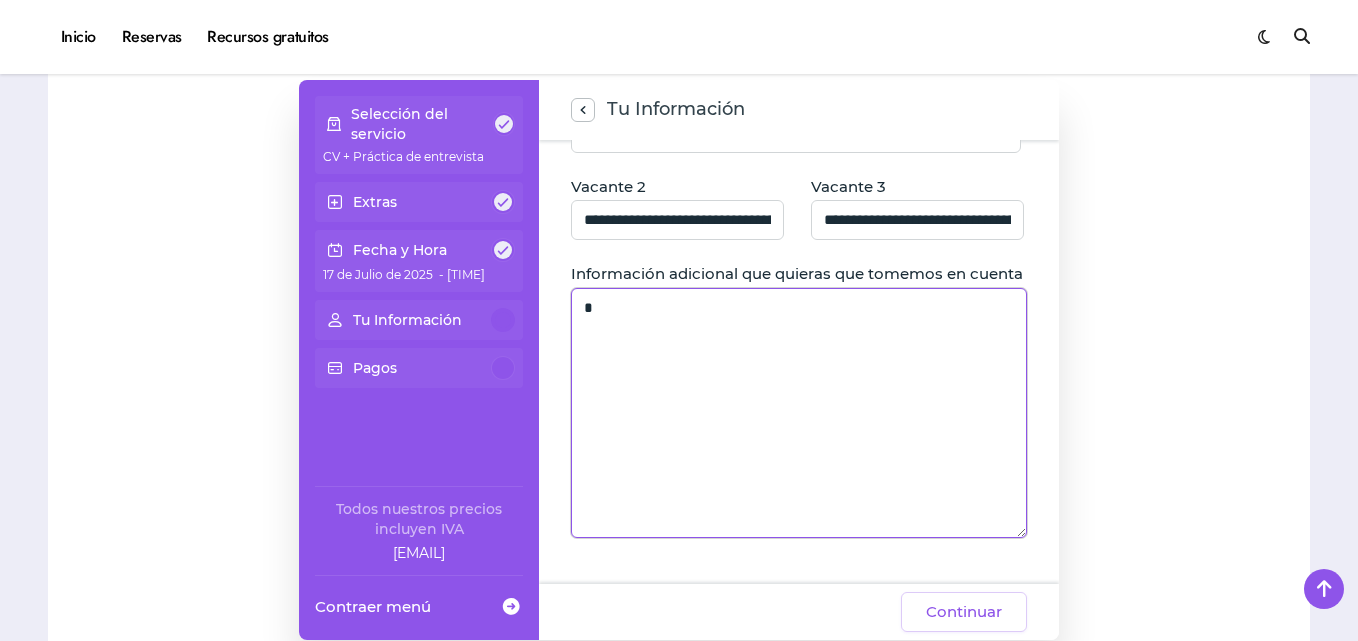 type 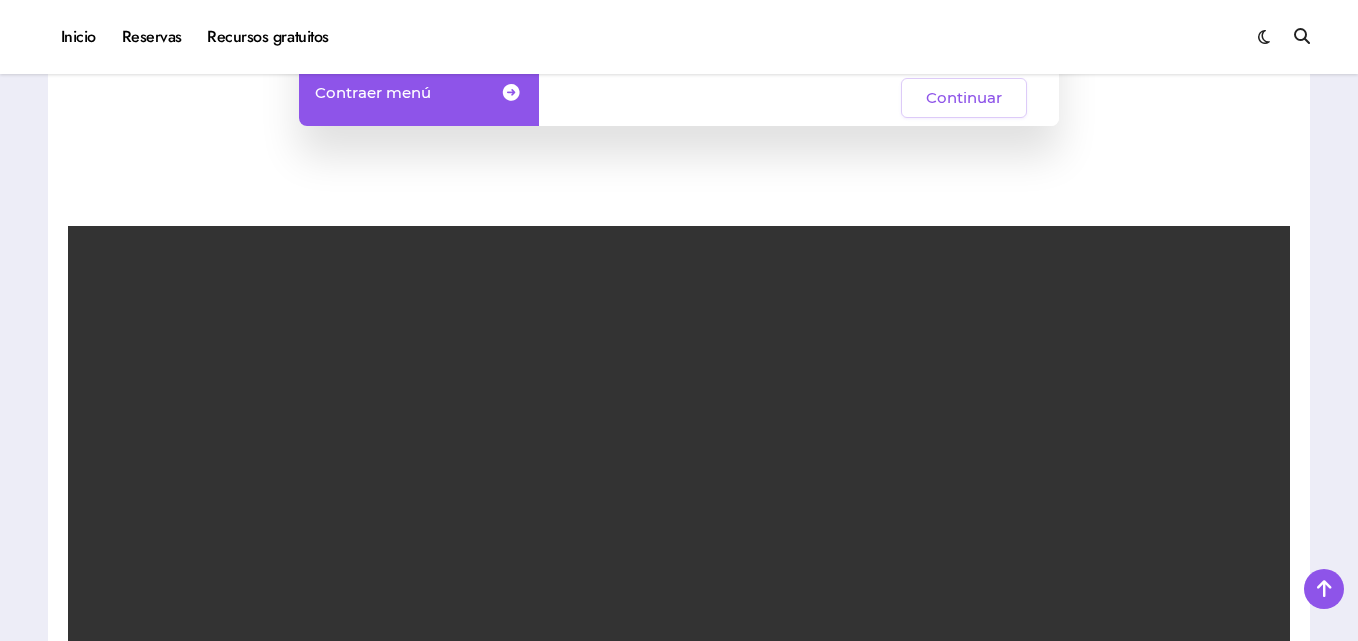 scroll, scrollTop: 1300, scrollLeft: 0, axis: vertical 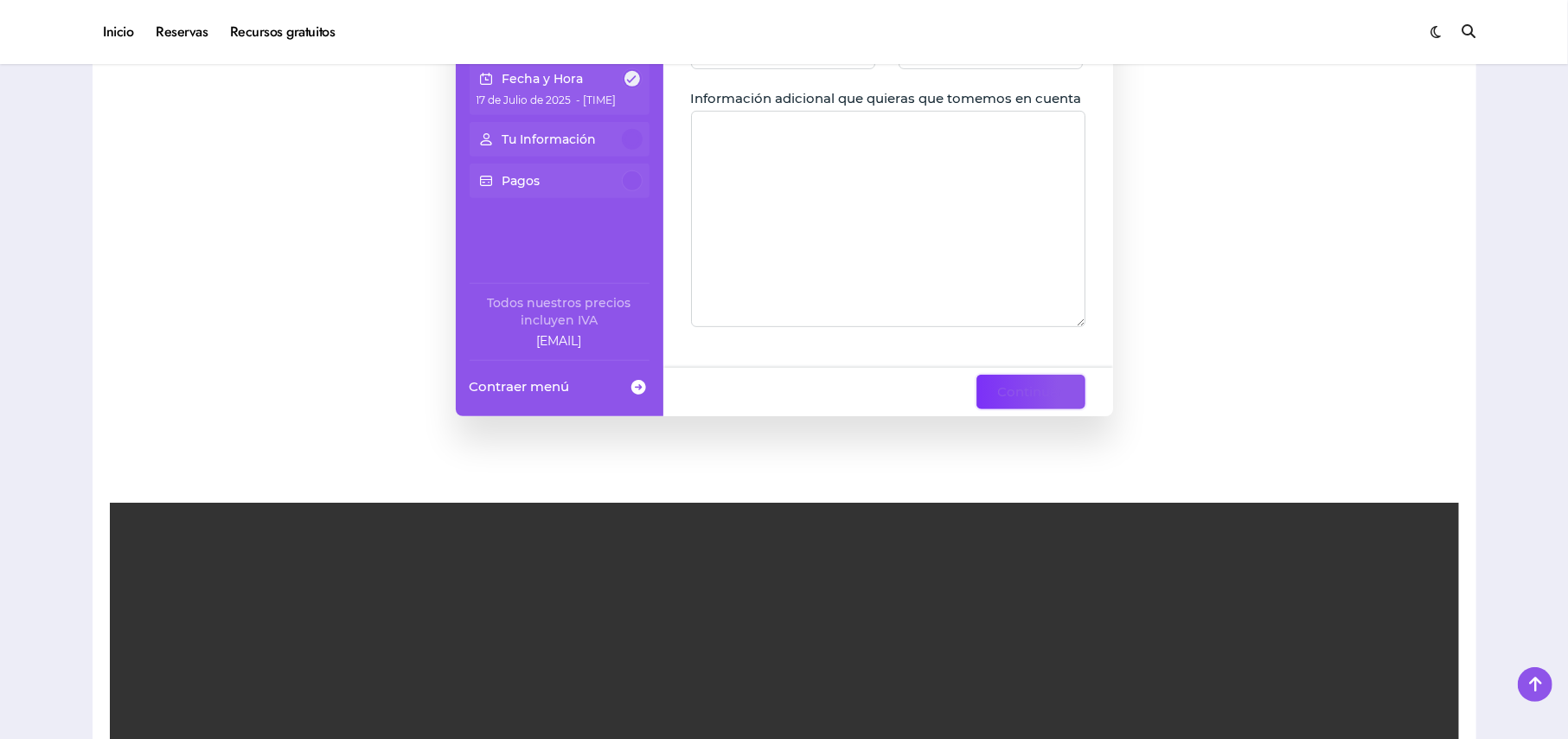 click on "Continuar" at bounding box center [1031, 392] 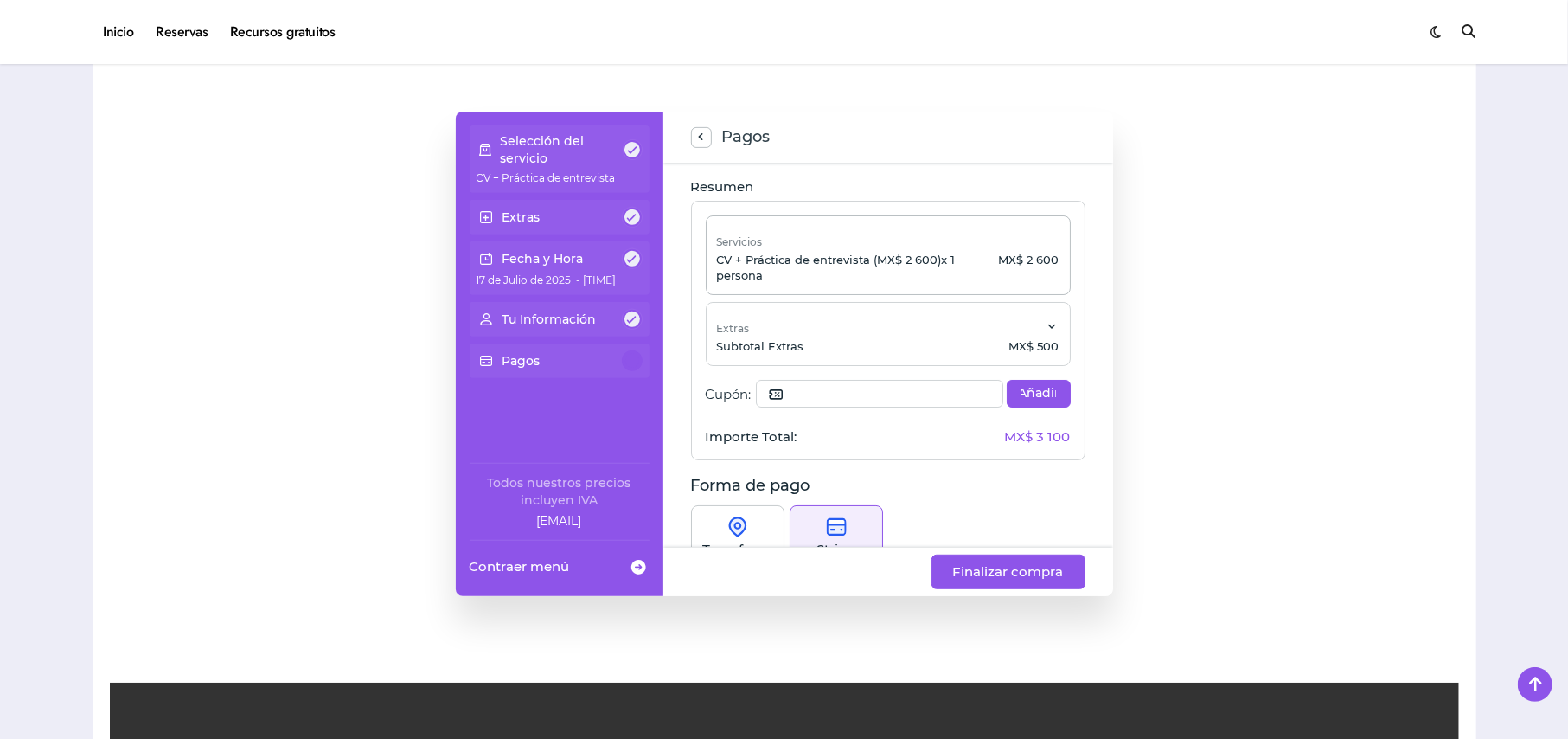scroll, scrollTop: 375, scrollLeft: 0, axis: vertical 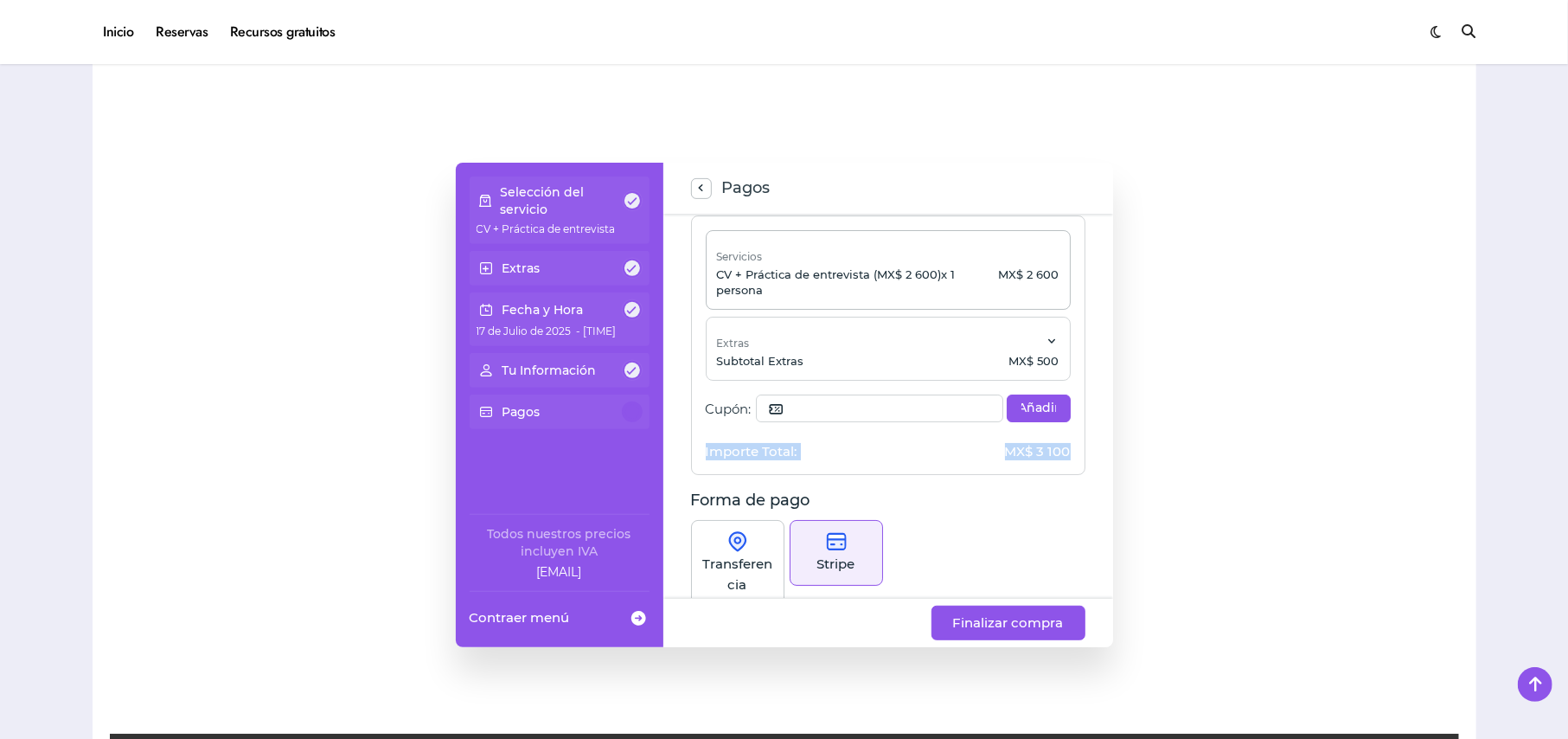 drag, startPoint x: 1107, startPoint y: 402, endPoint x: 1100, endPoint y: 440, distance: 38.63936 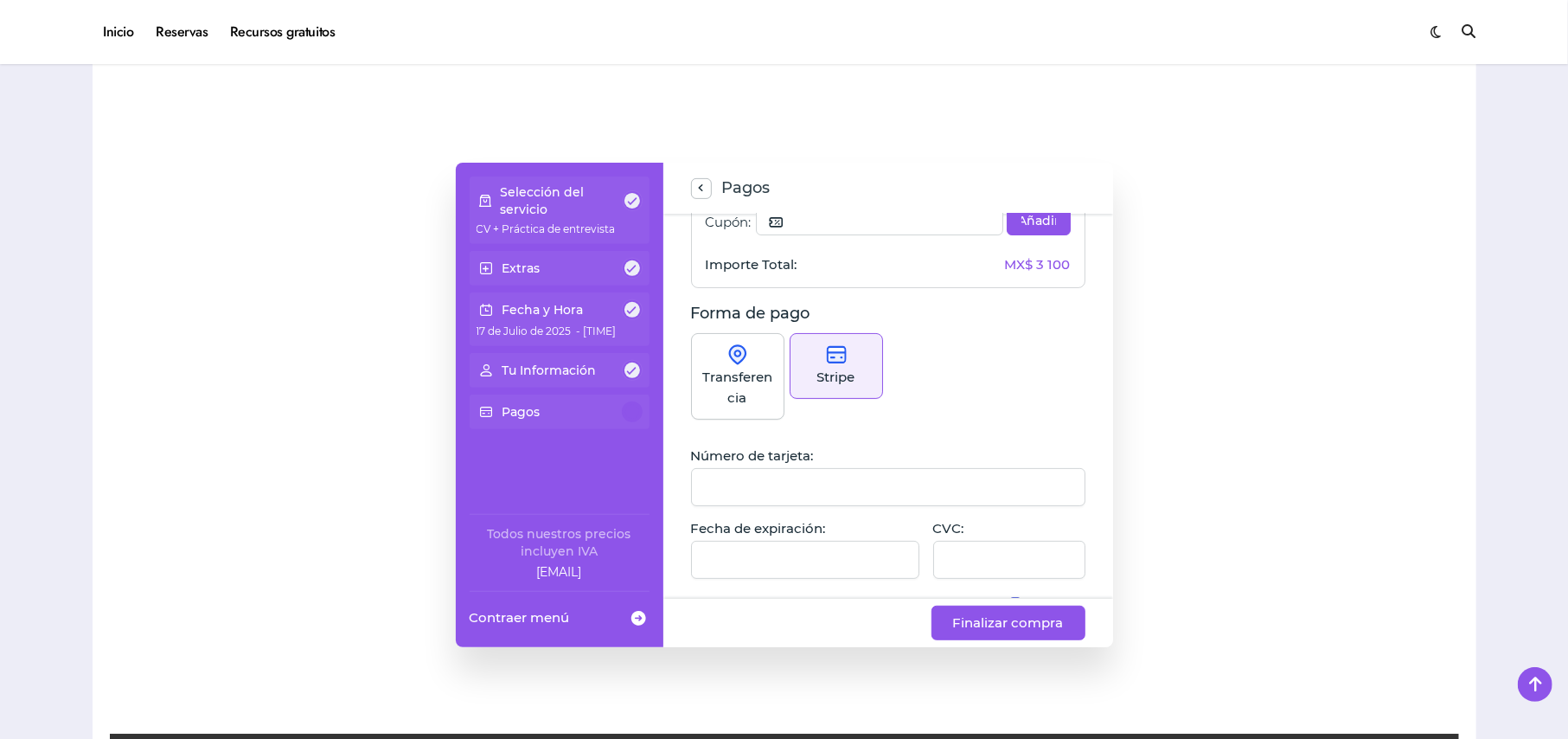 click on "Transferencia" at bounding box center [738, 388] 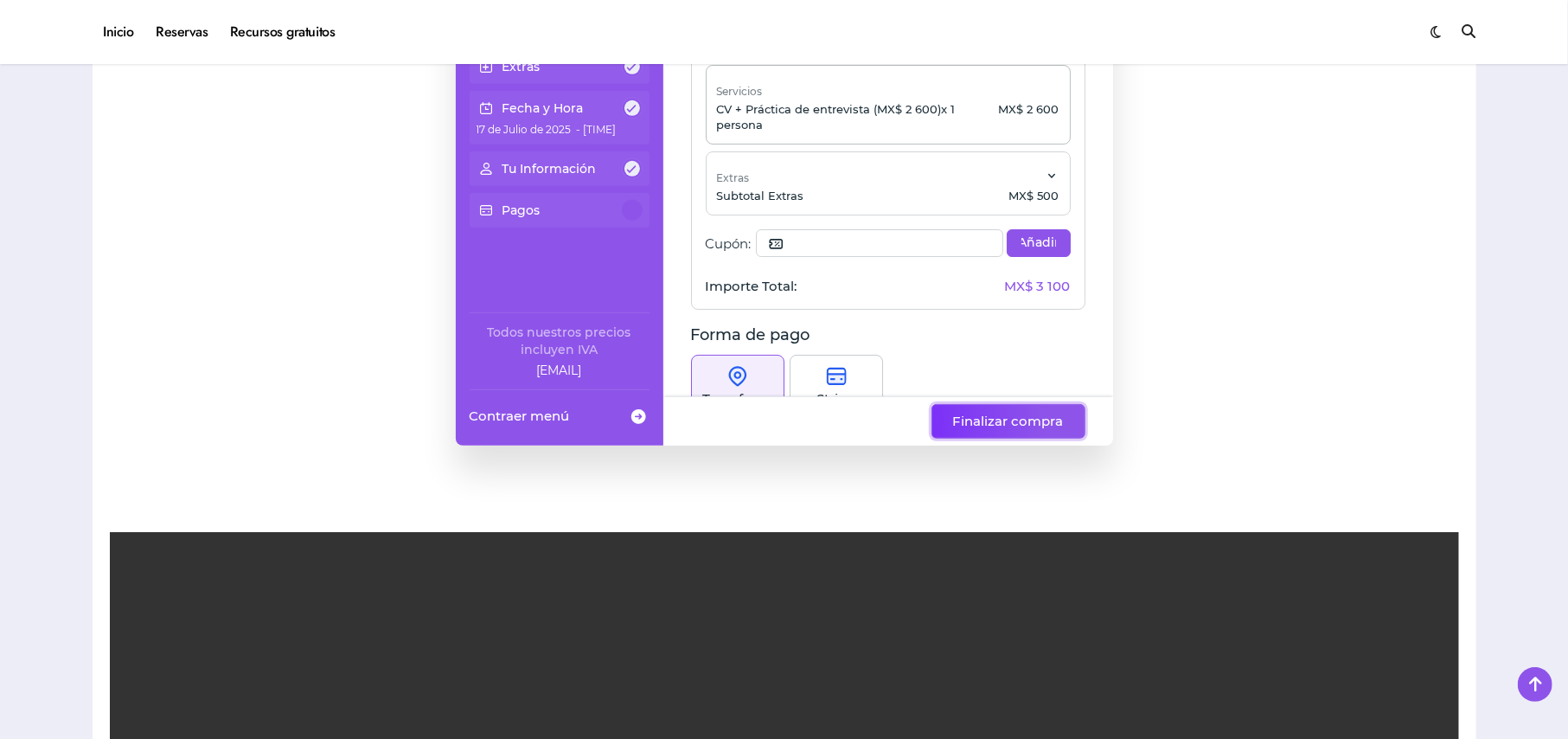 click on "Finalizar compra" at bounding box center [1008, 421] 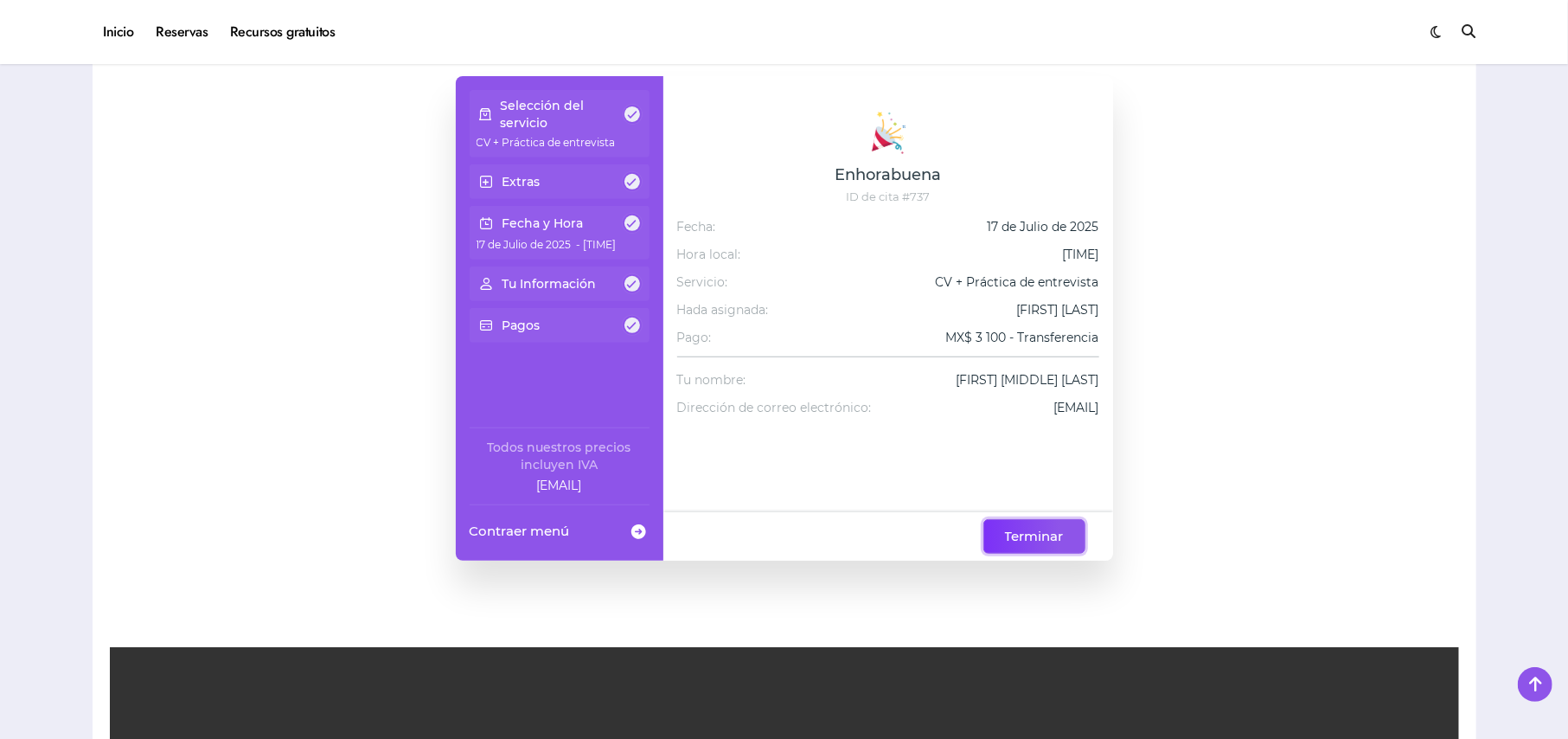click on "Terminar" at bounding box center (1034, 537) 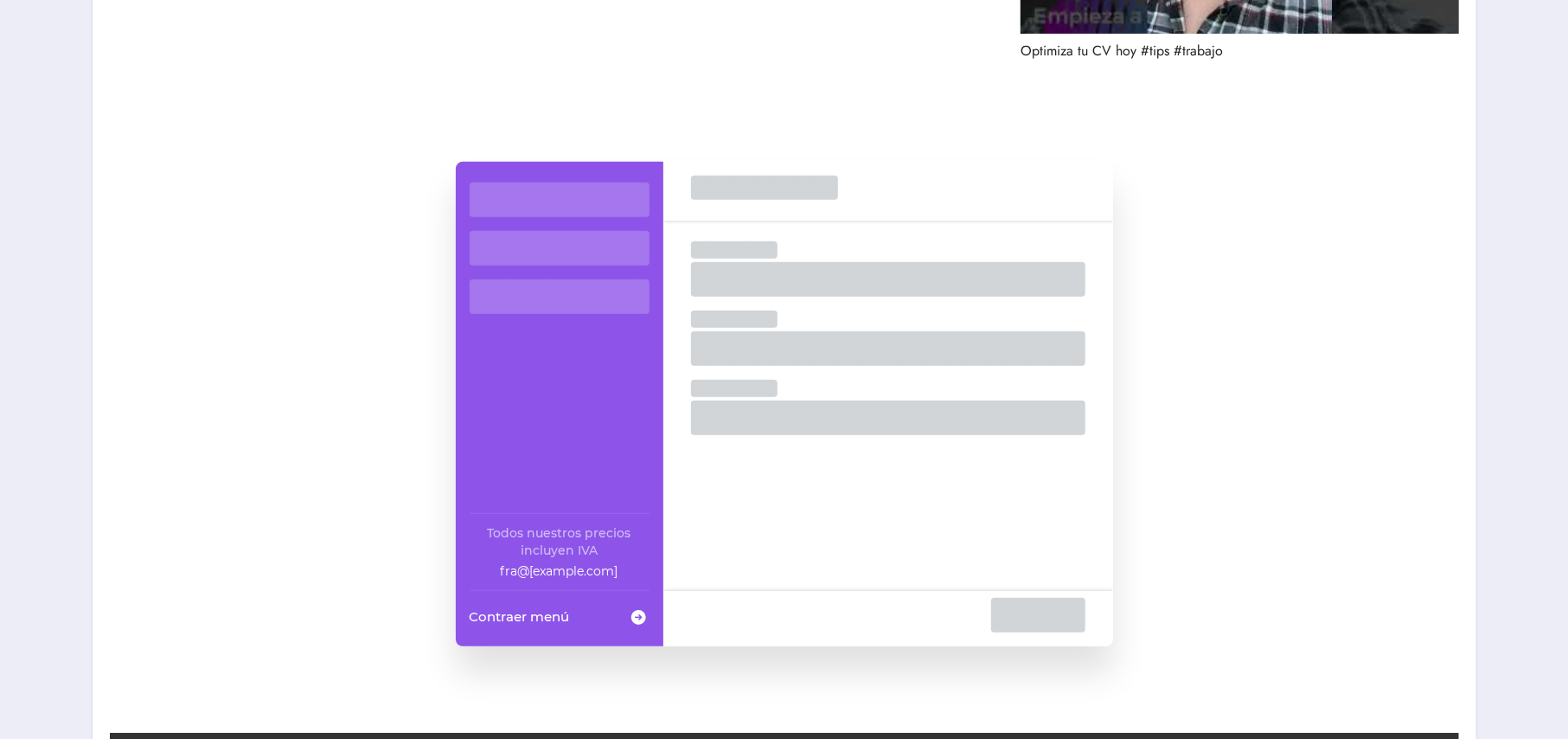 scroll, scrollTop: 461, scrollLeft: 0, axis: vertical 